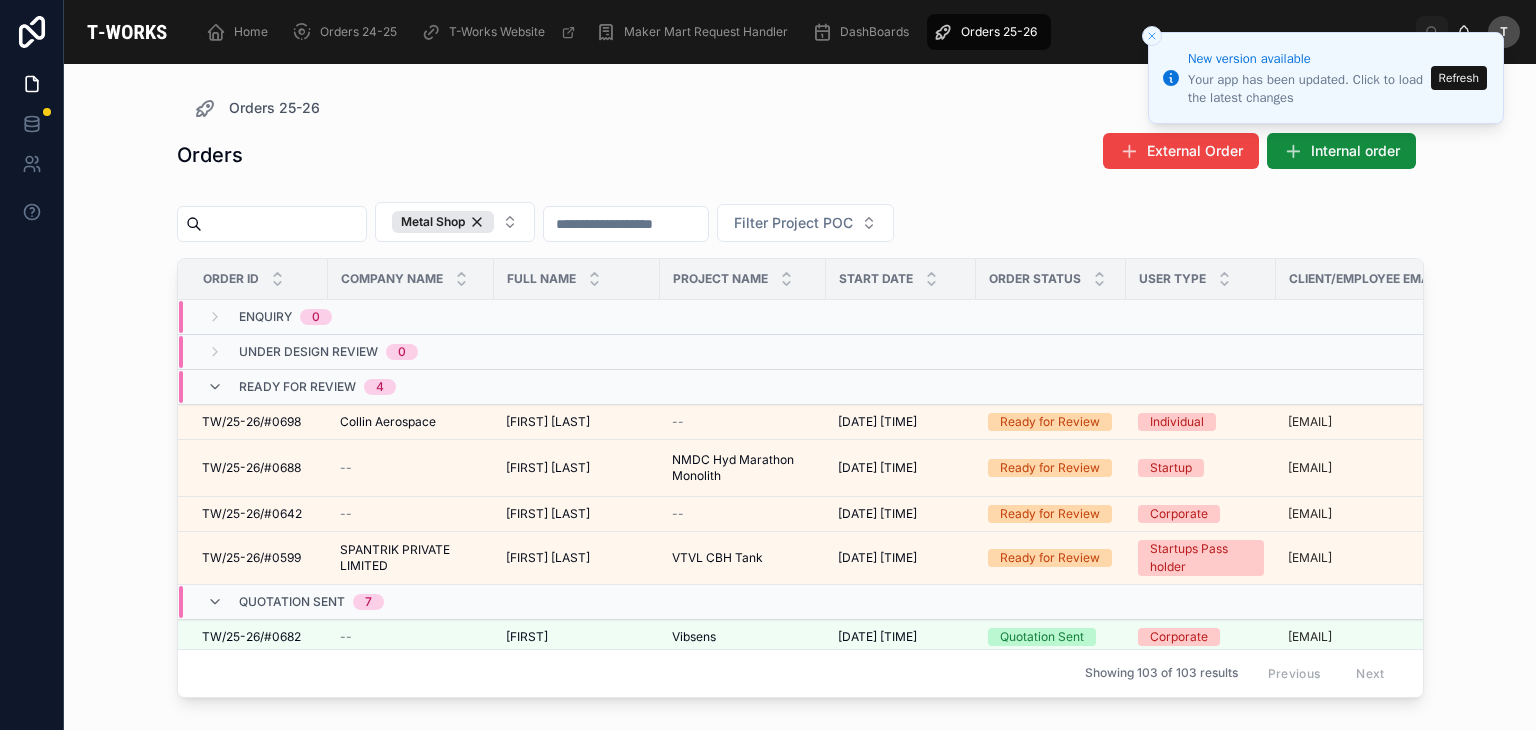 scroll, scrollTop: 0, scrollLeft: 0, axis: both 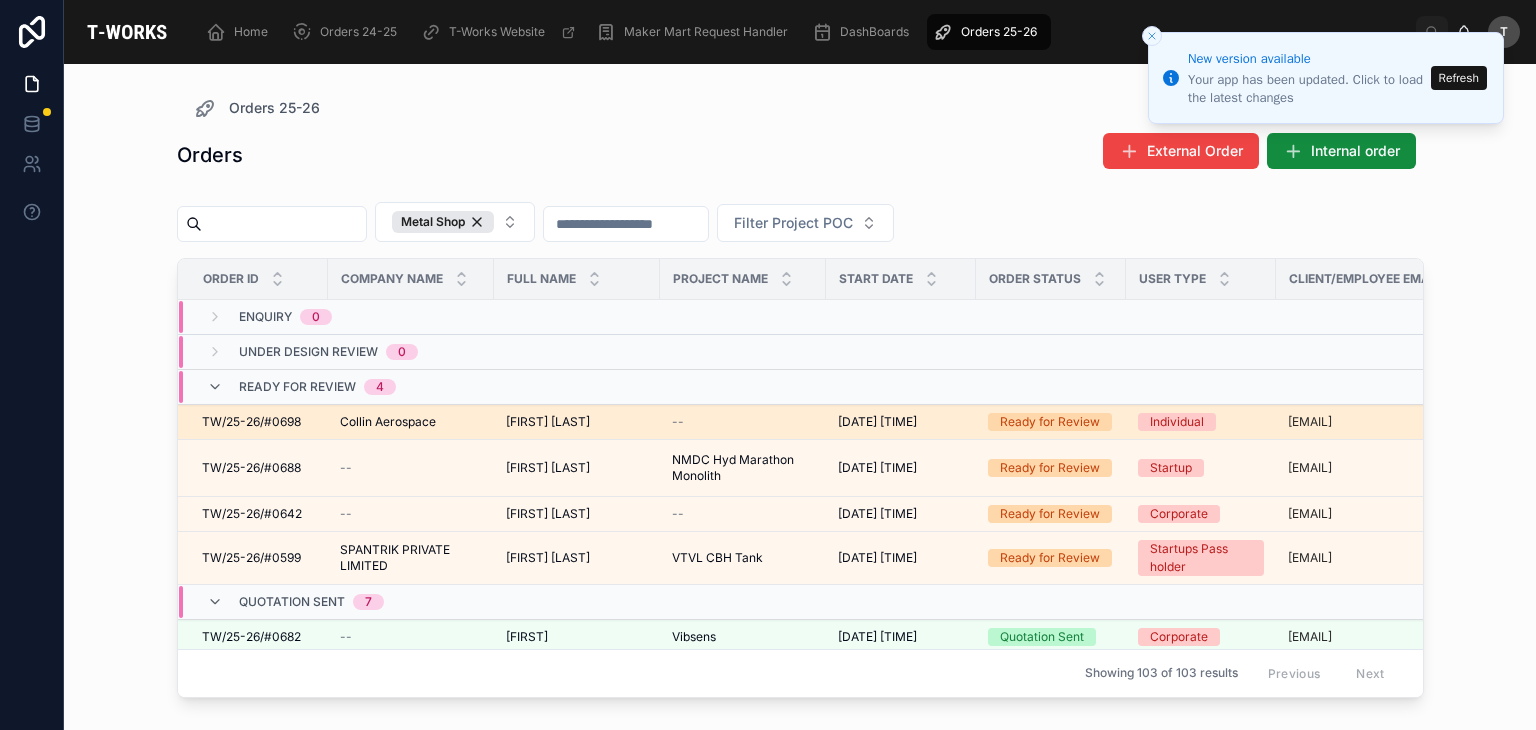click on "Arvind Gad Arvind Gad" at bounding box center (577, 422) 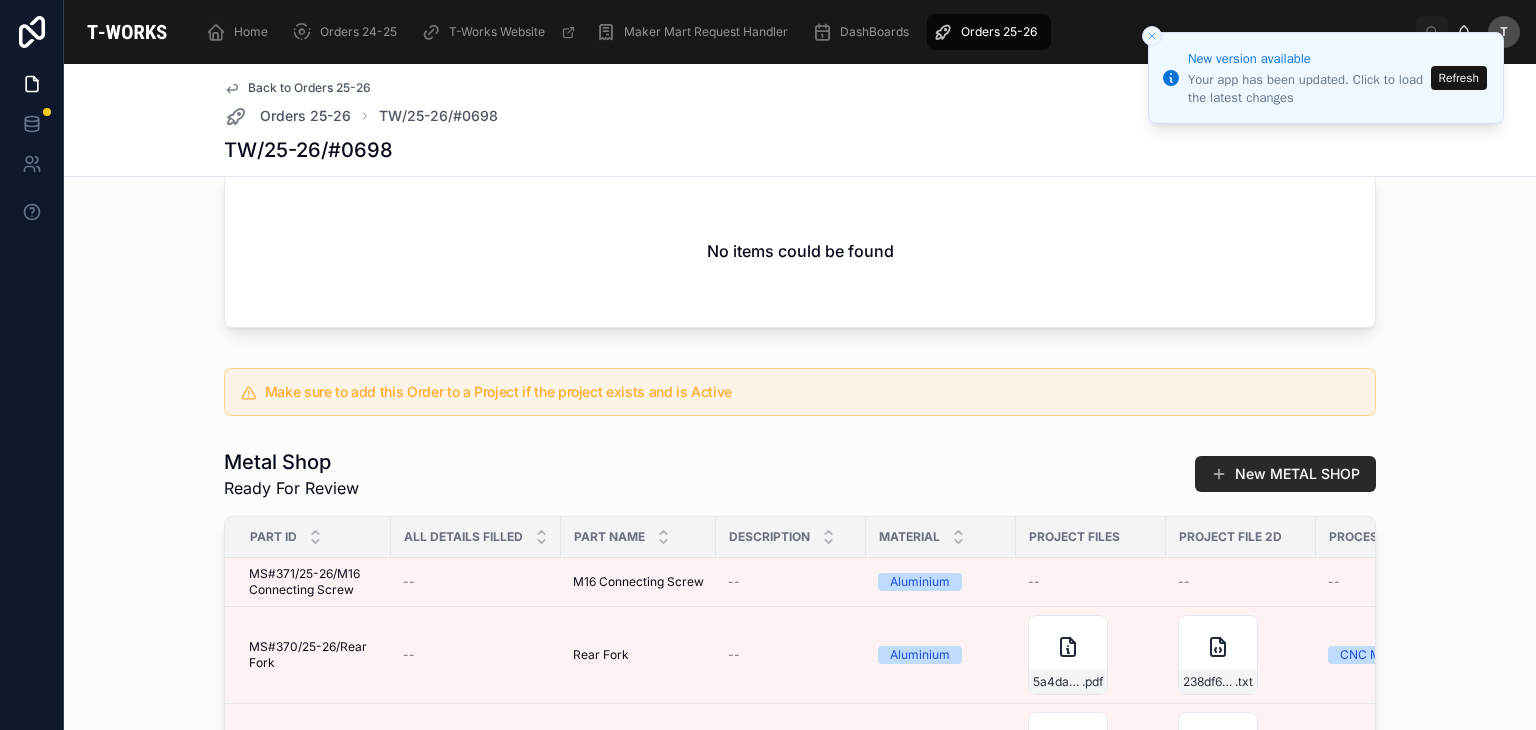 scroll, scrollTop: 1100, scrollLeft: 0, axis: vertical 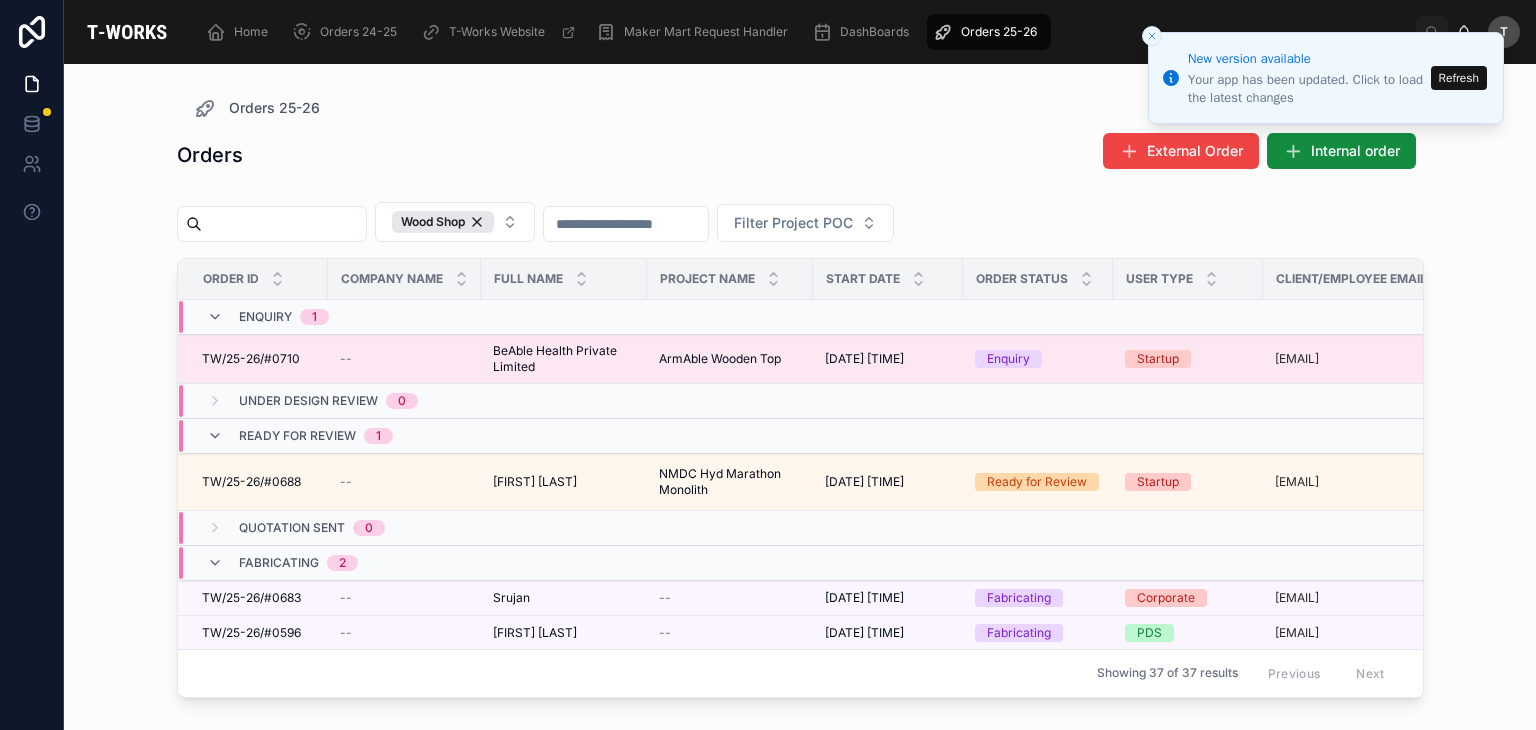 click on "TW/25-26/#0710" at bounding box center (251, 359) 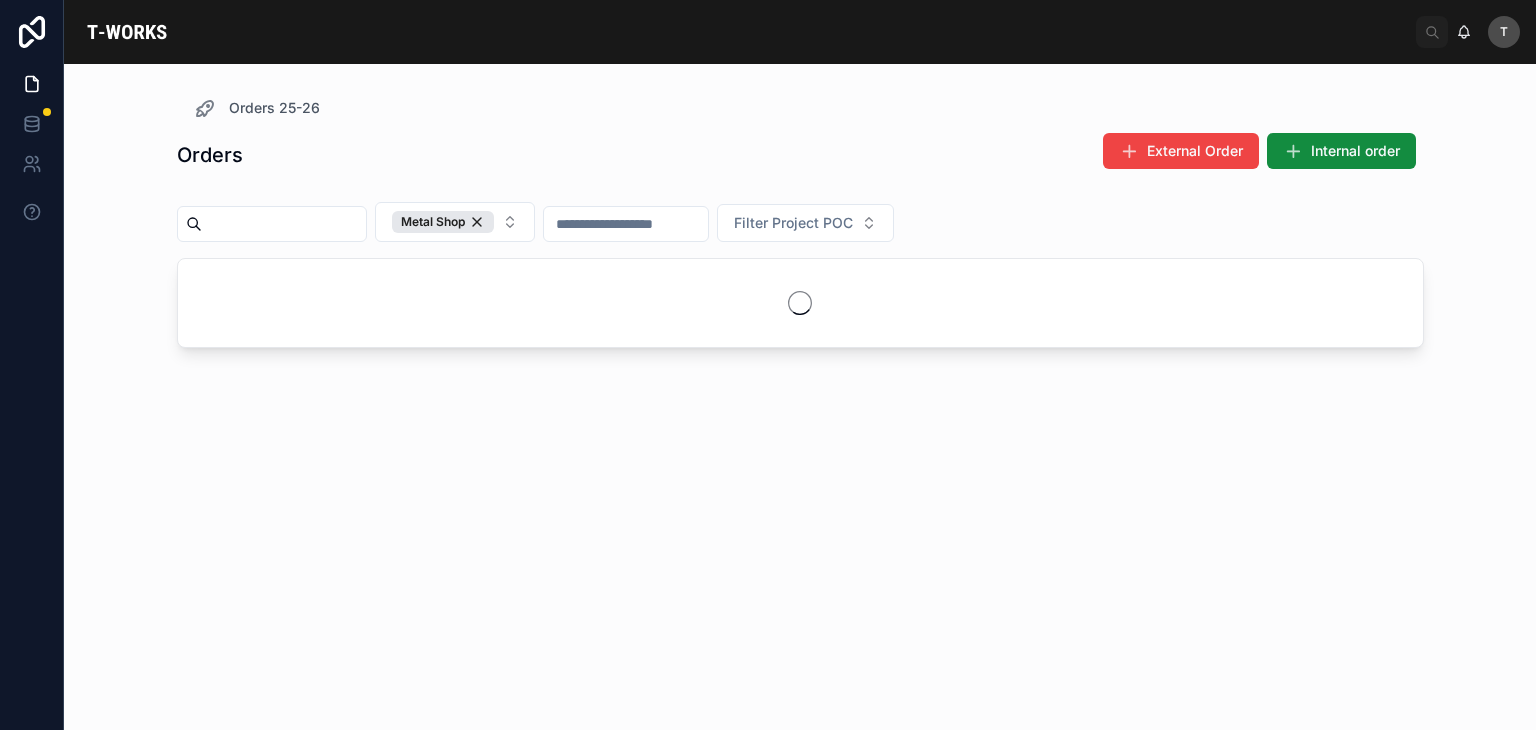 scroll, scrollTop: 0, scrollLeft: 0, axis: both 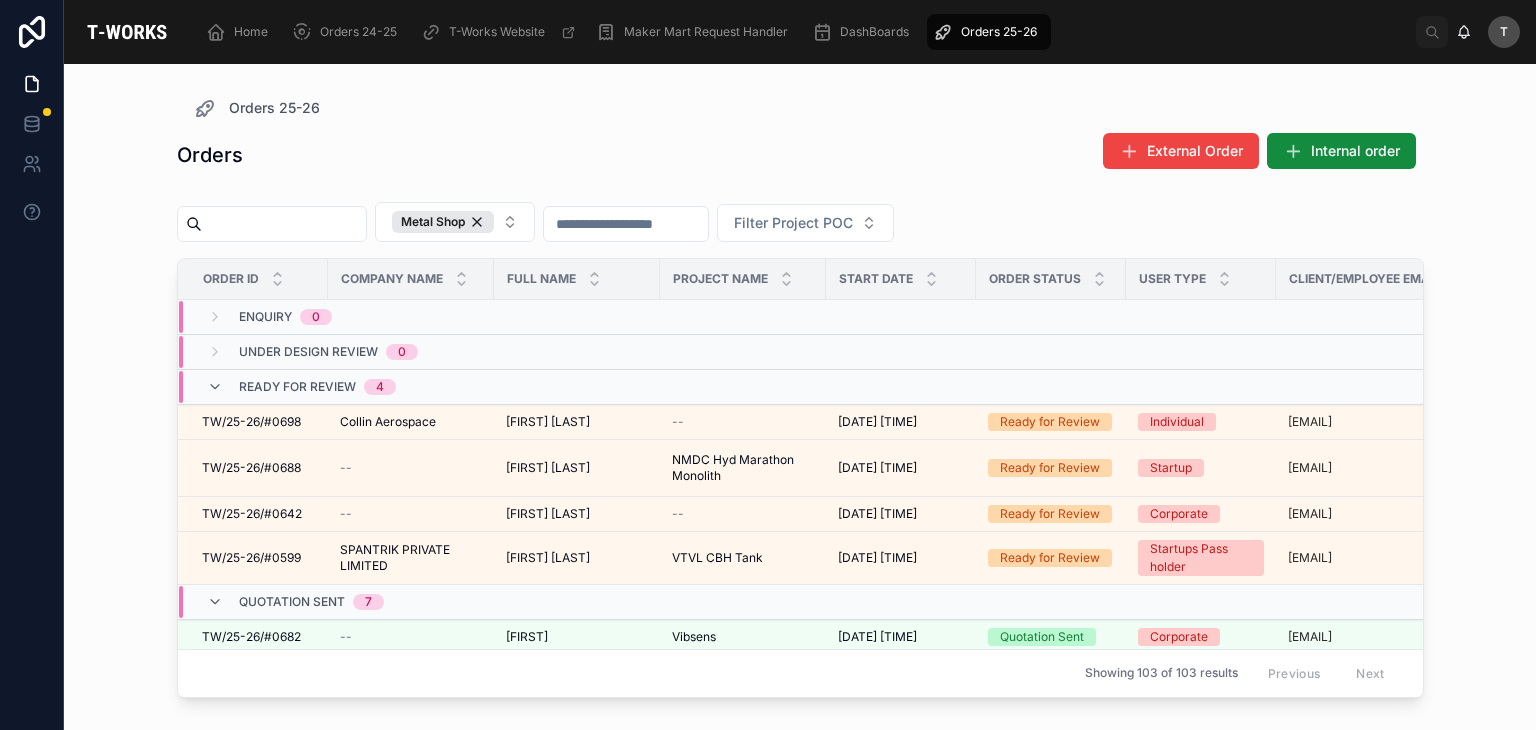 click on "Orders 25-26" at bounding box center [800, 108] 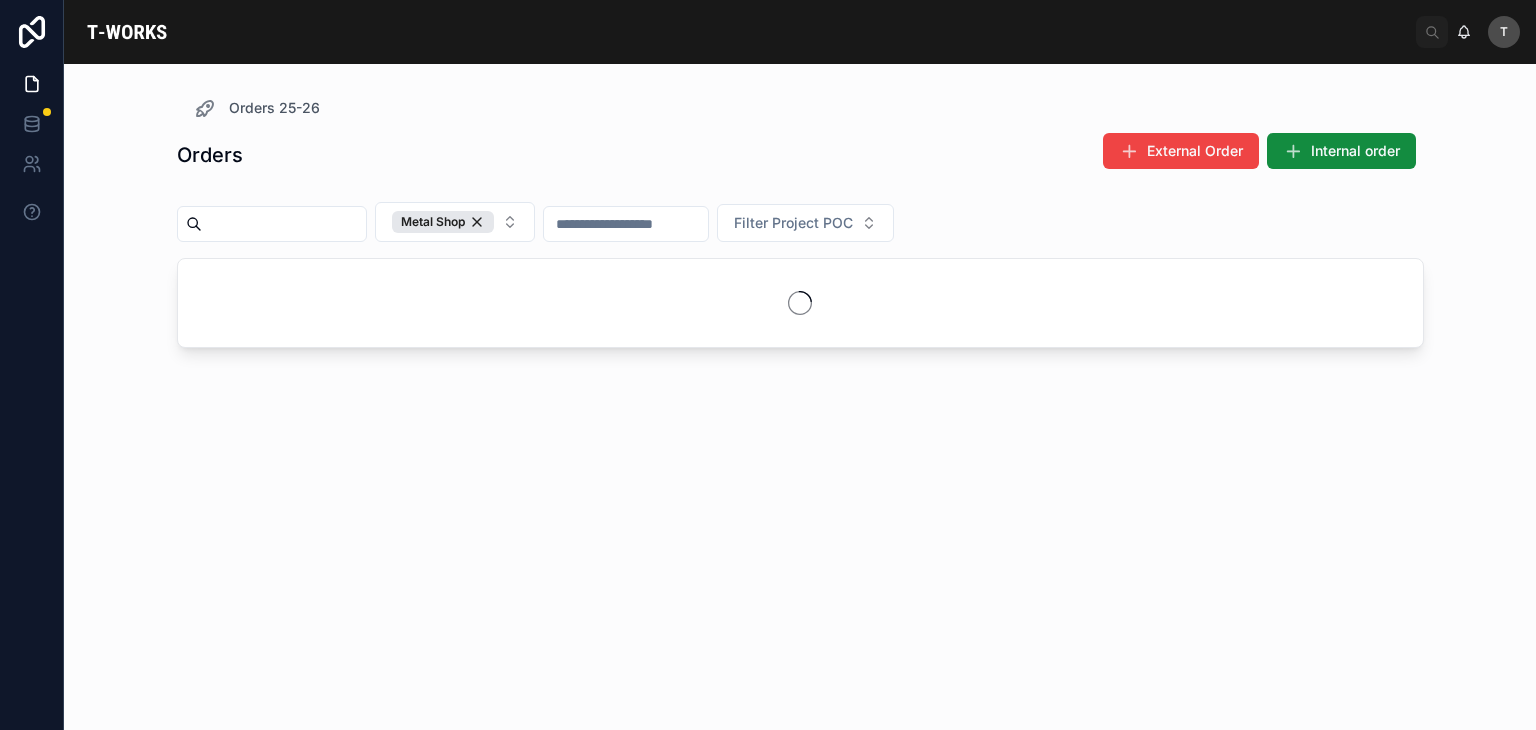 scroll, scrollTop: 0, scrollLeft: 0, axis: both 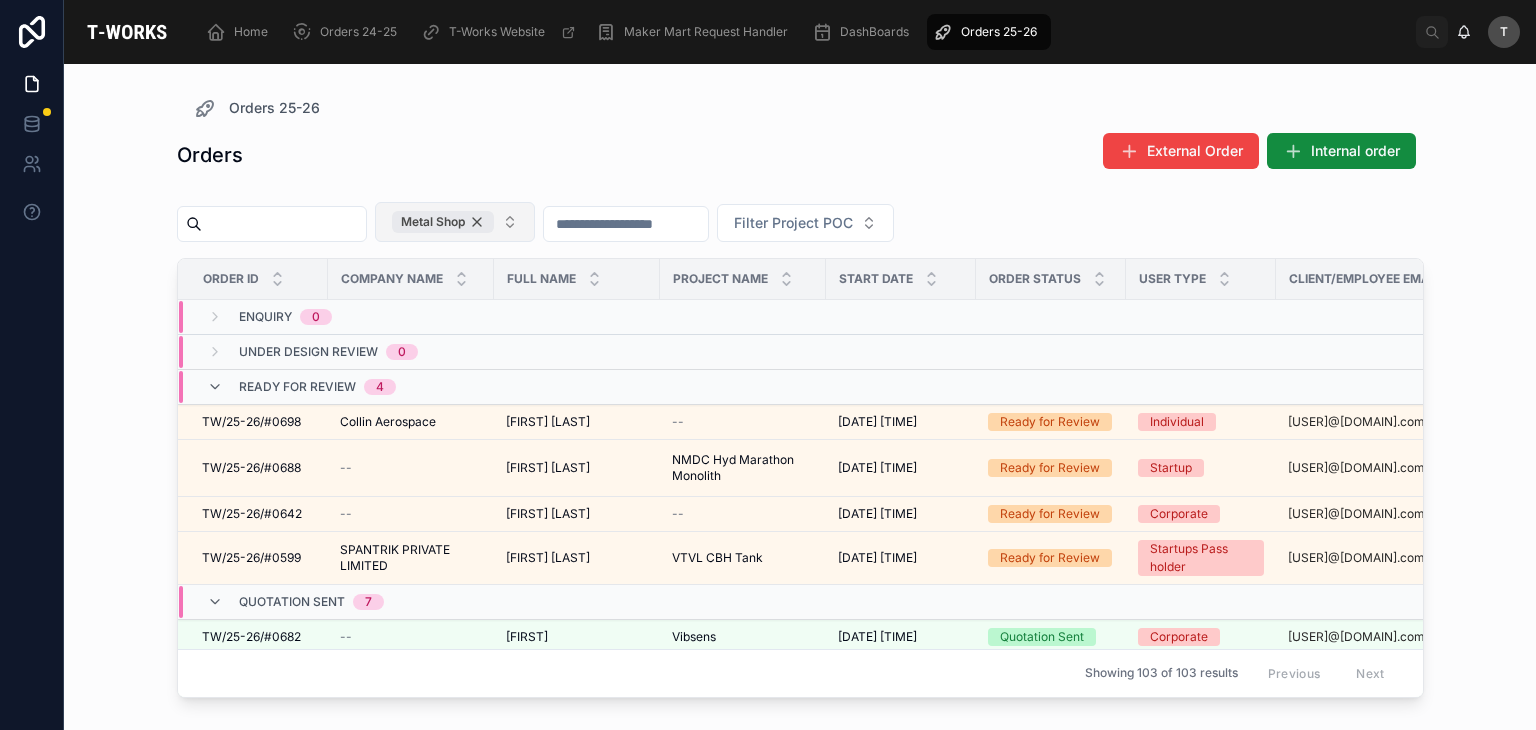 click on "Metal Shop" at bounding box center (443, 222) 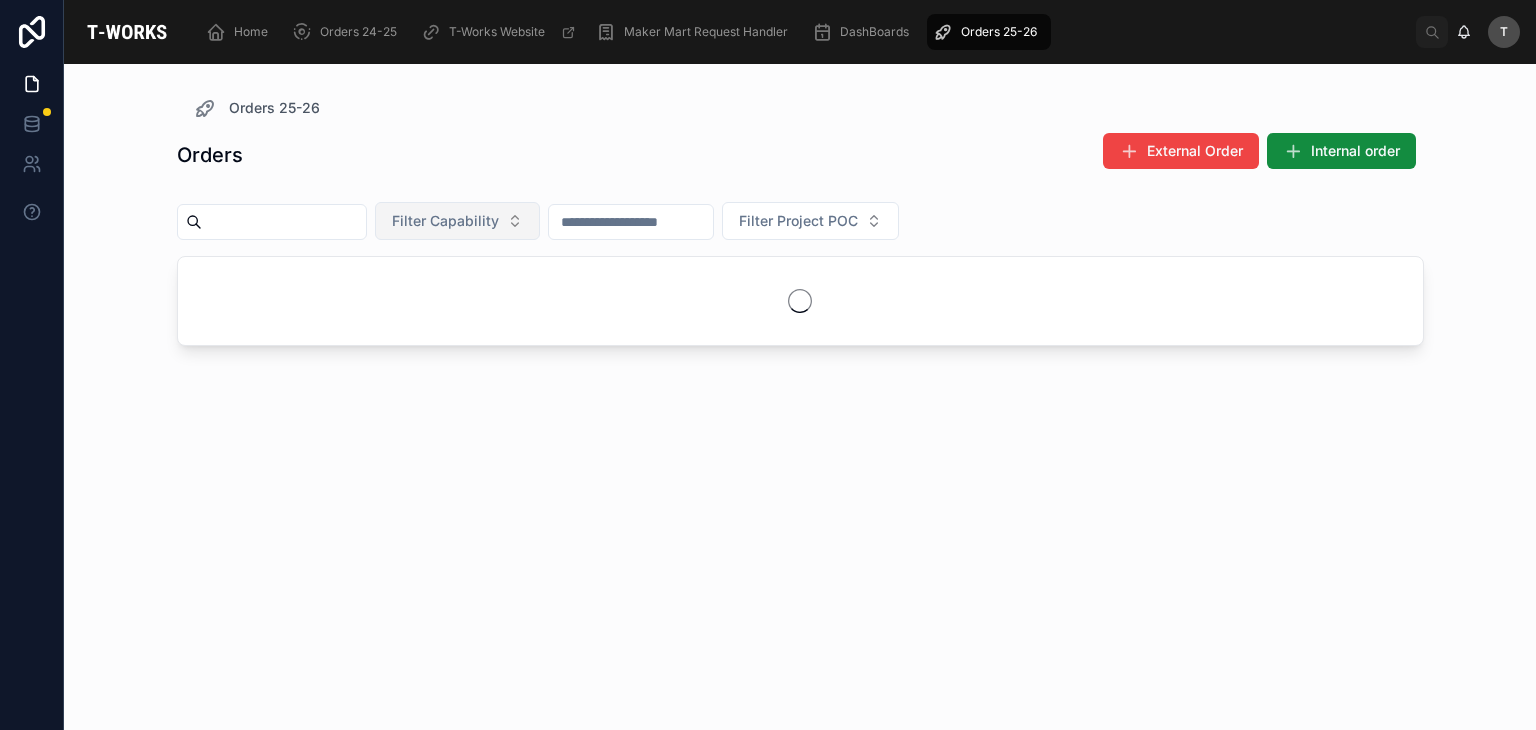 click on "Filter Capability" at bounding box center (445, 221) 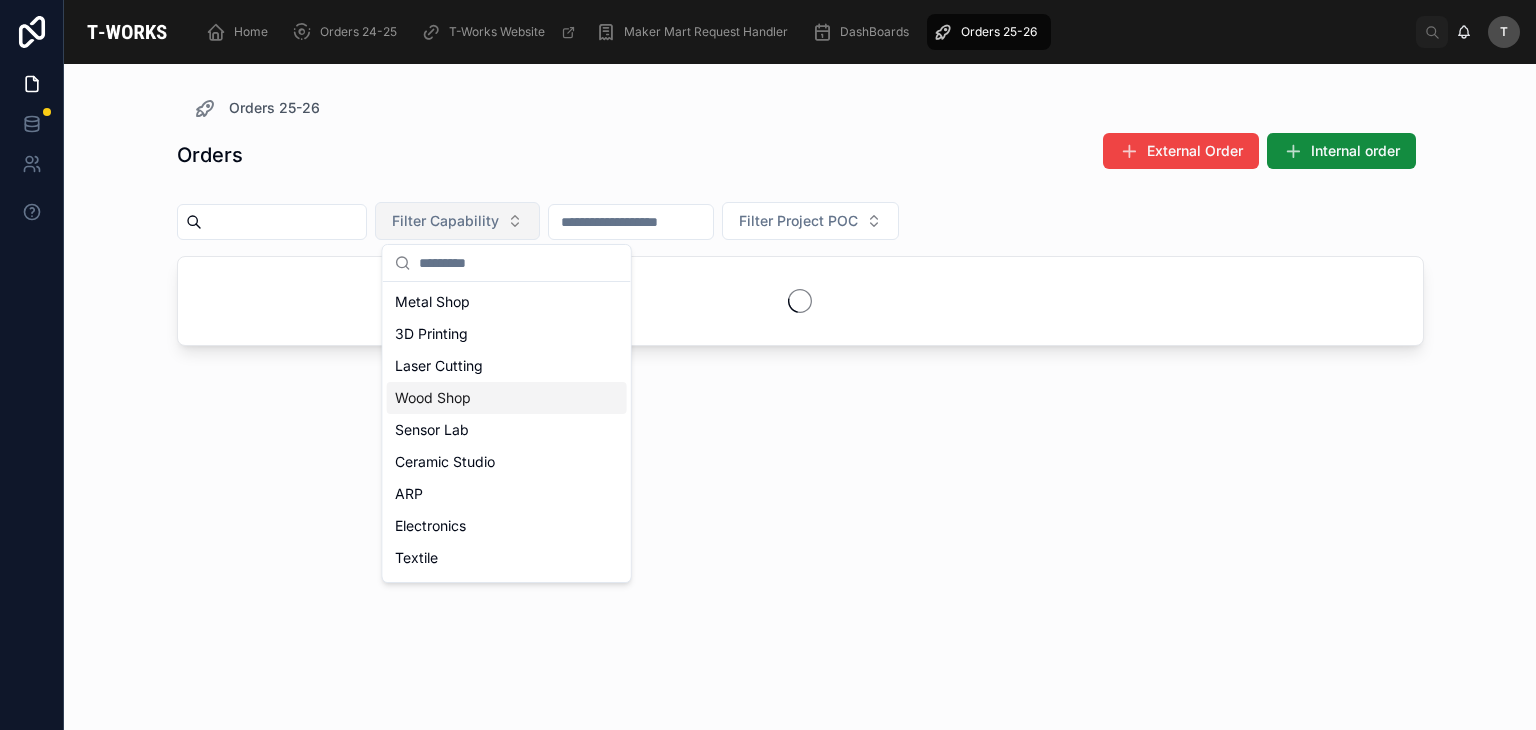 click on "Wood Shop" at bounding box center [507, 398] 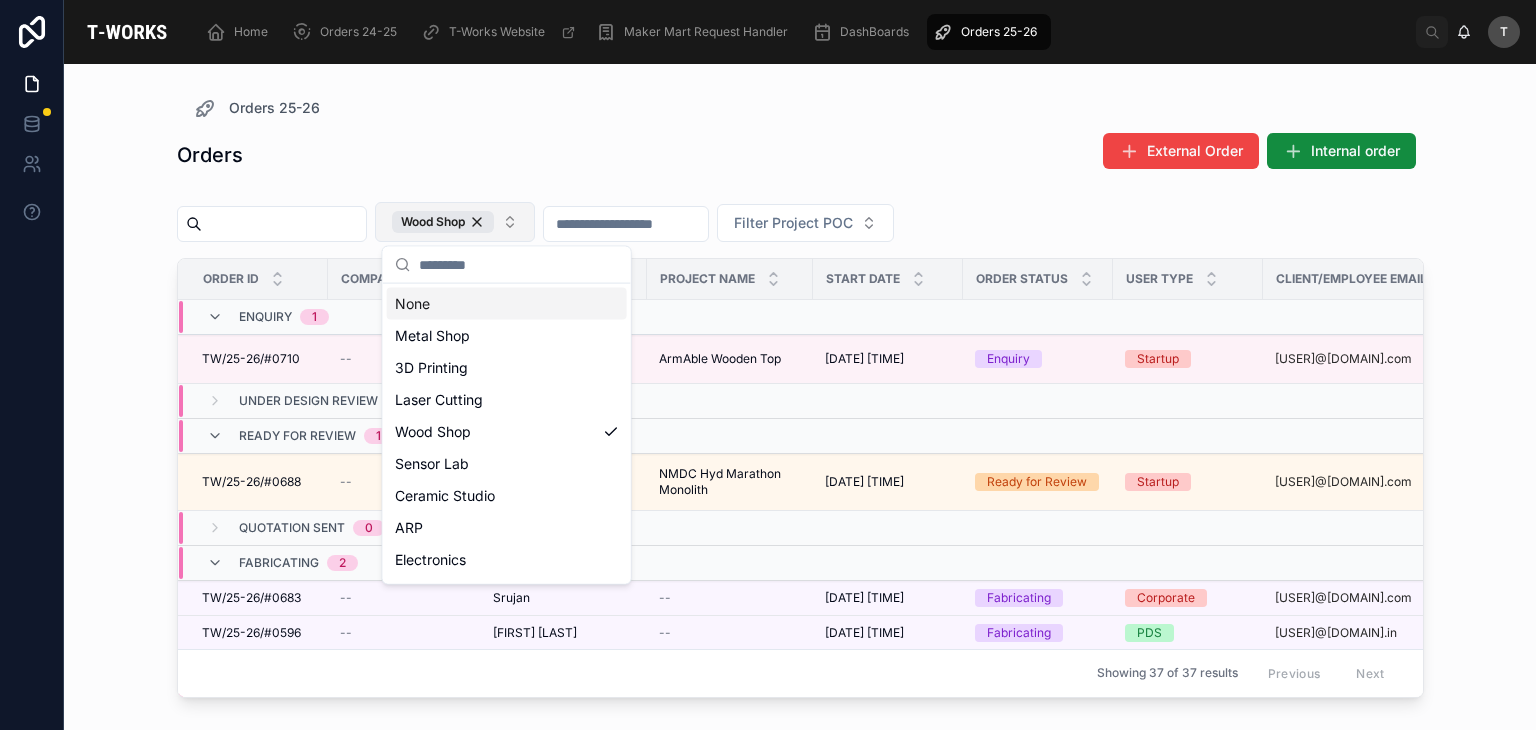 click on "Orders 25-26" at bounding box center [800, 108] 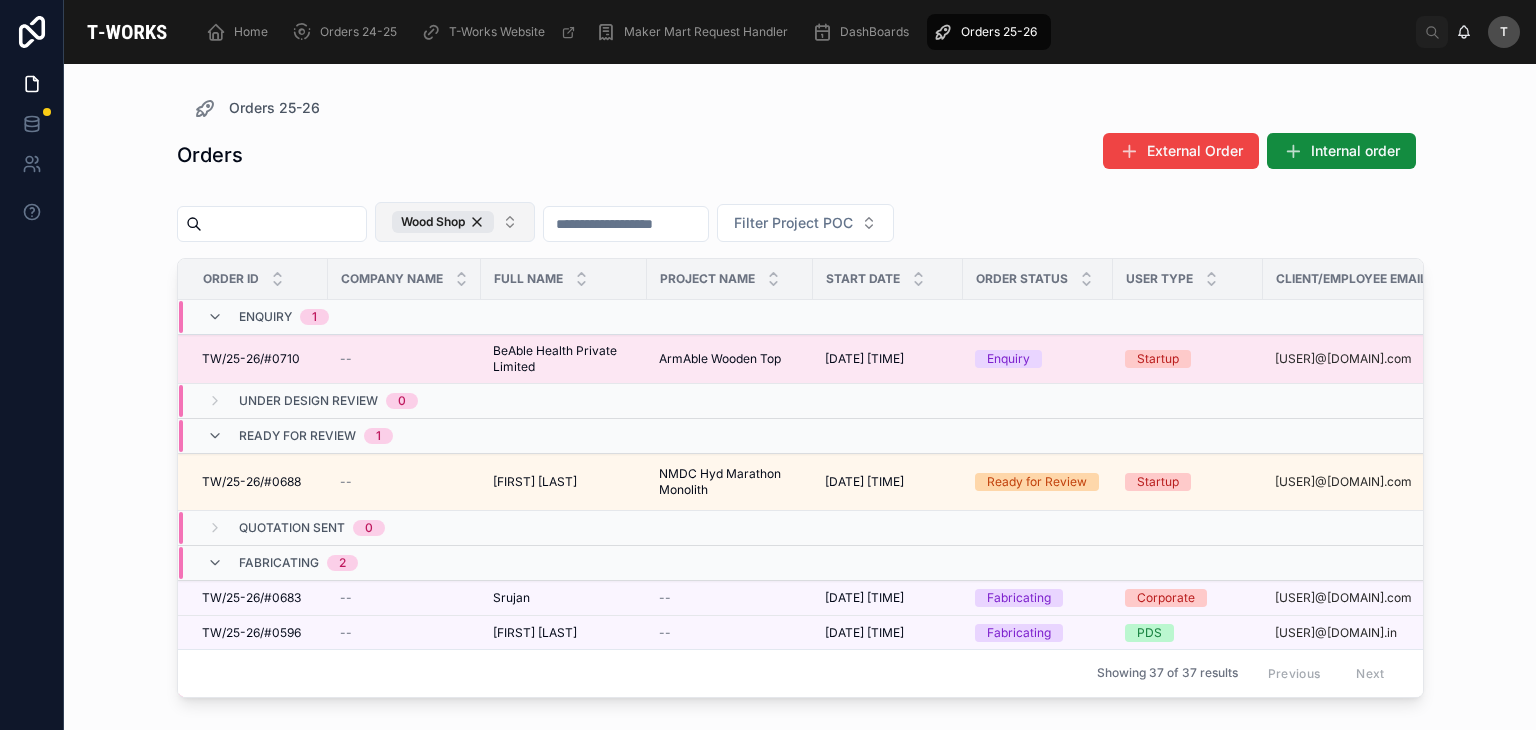 click on "BeAble Health Private Limited" at bounding box center [564, 359] 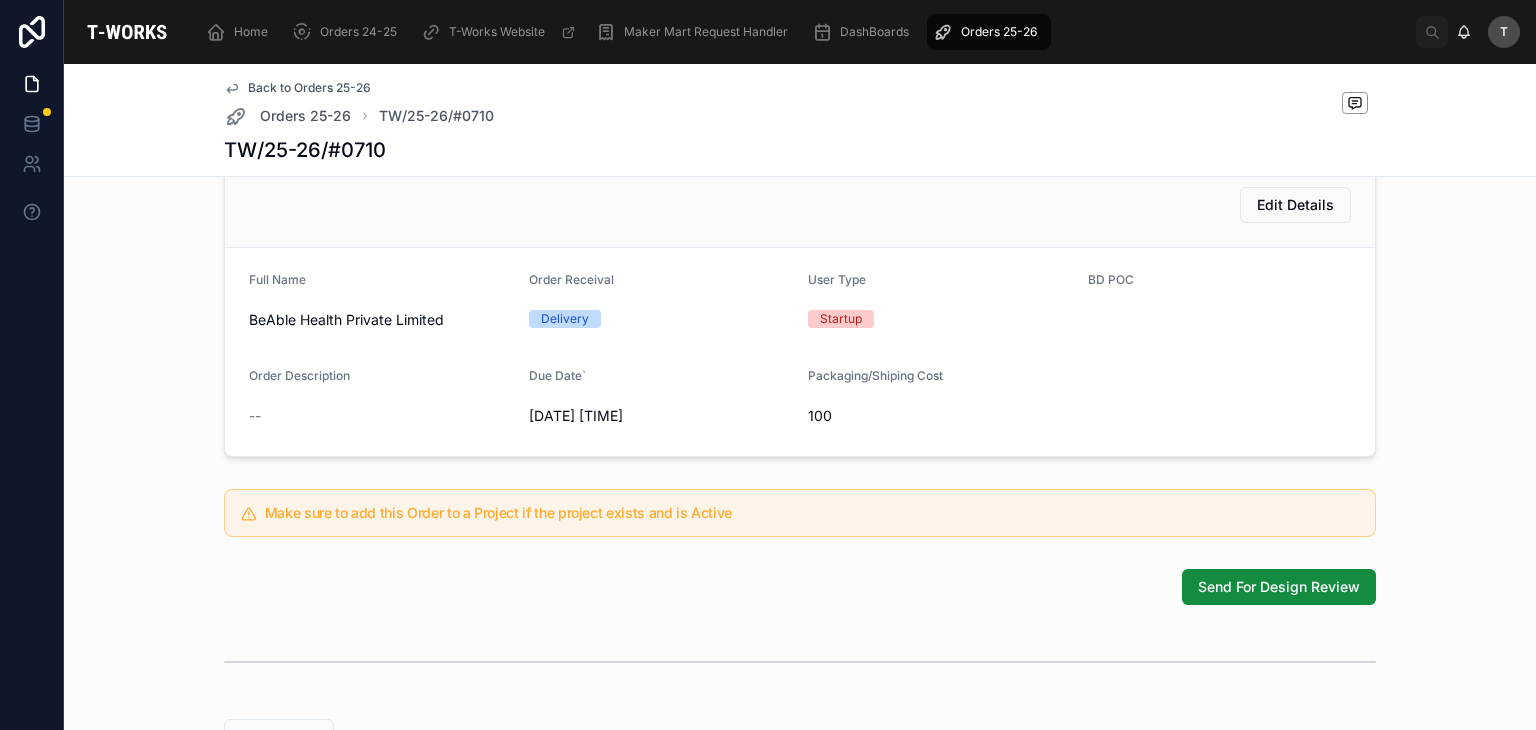 scroll, scrollTop: 500, scrollLeft: 0, axis: vertical 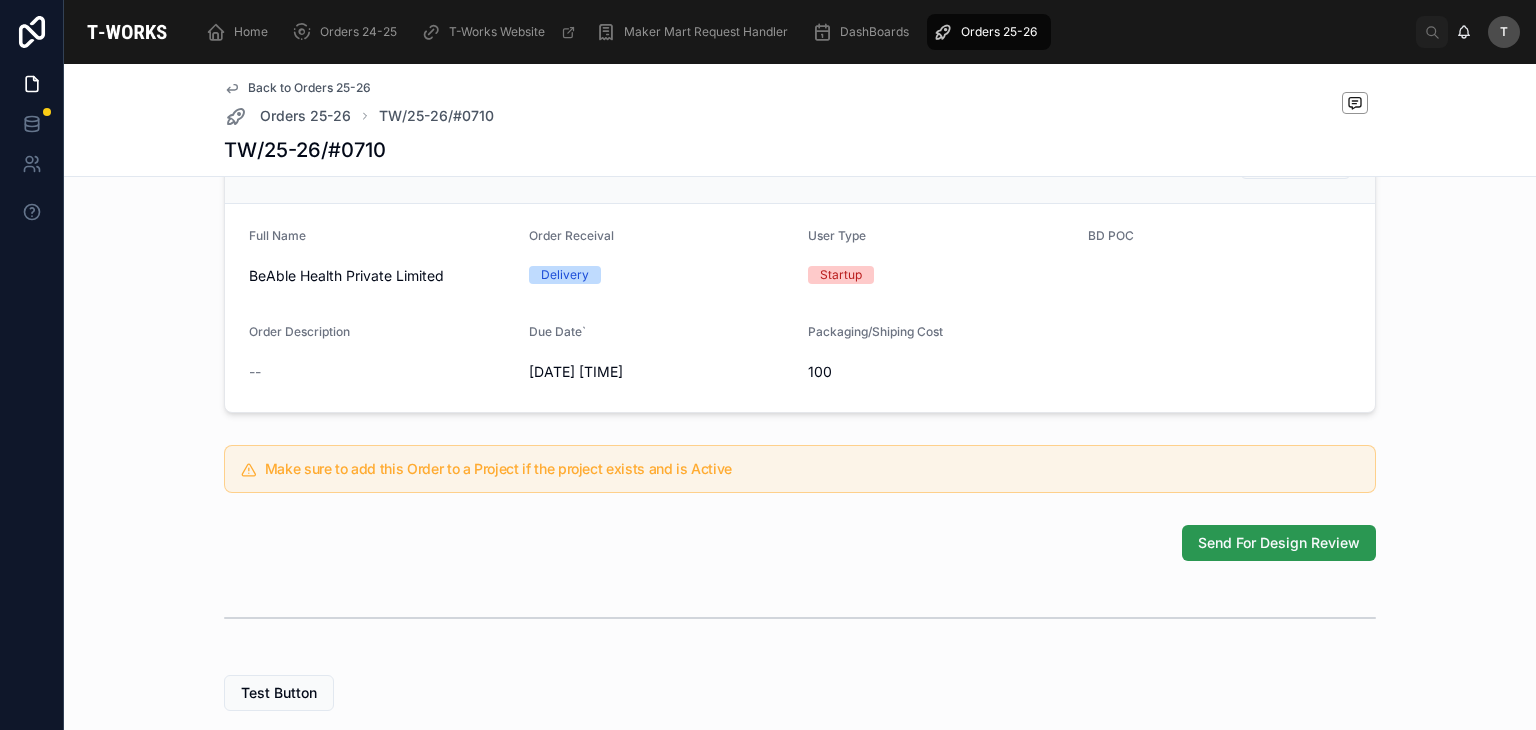 click on "Send For Design Review" at bounding box center [1279, 543] 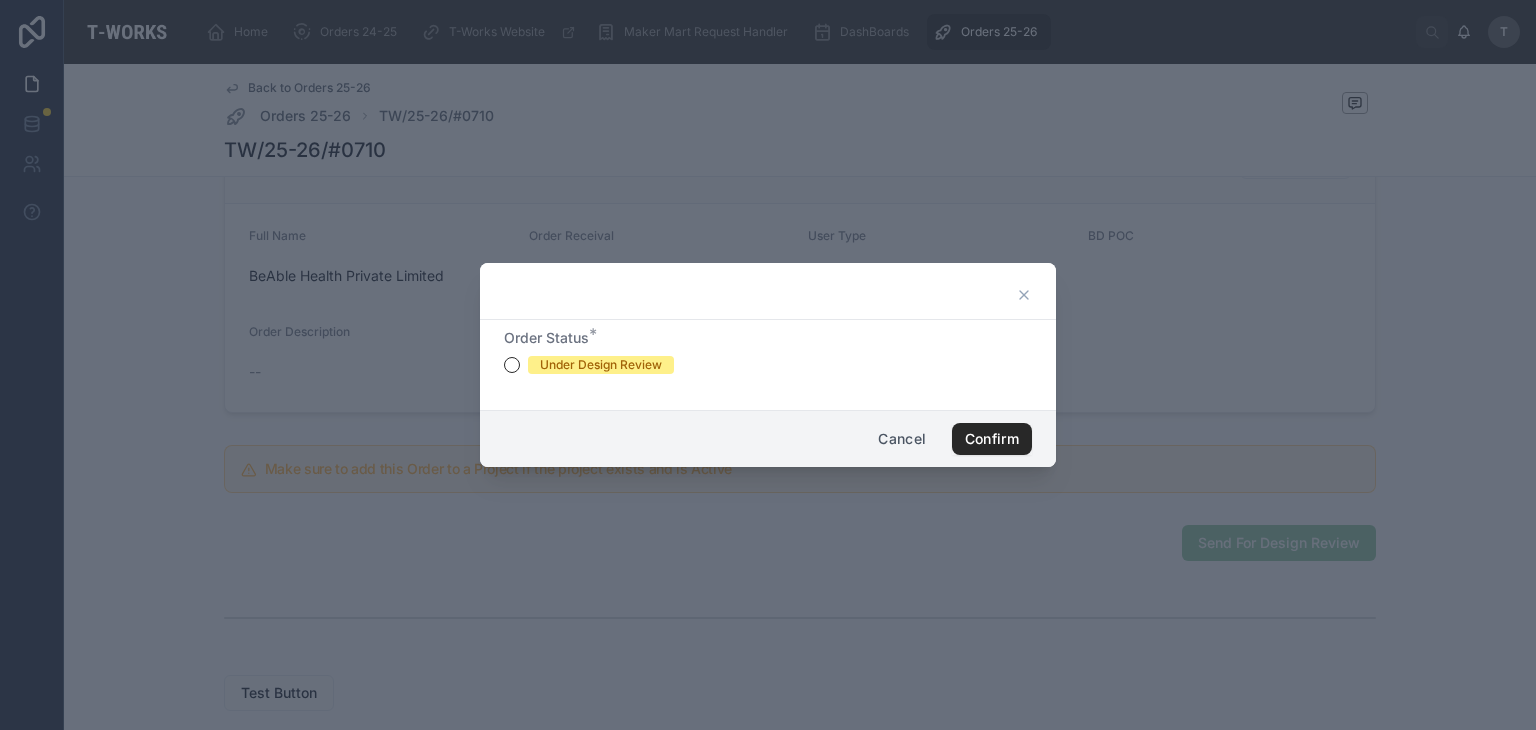 click on "Order Status * Under Design Review" at bounding box center [768, 351] 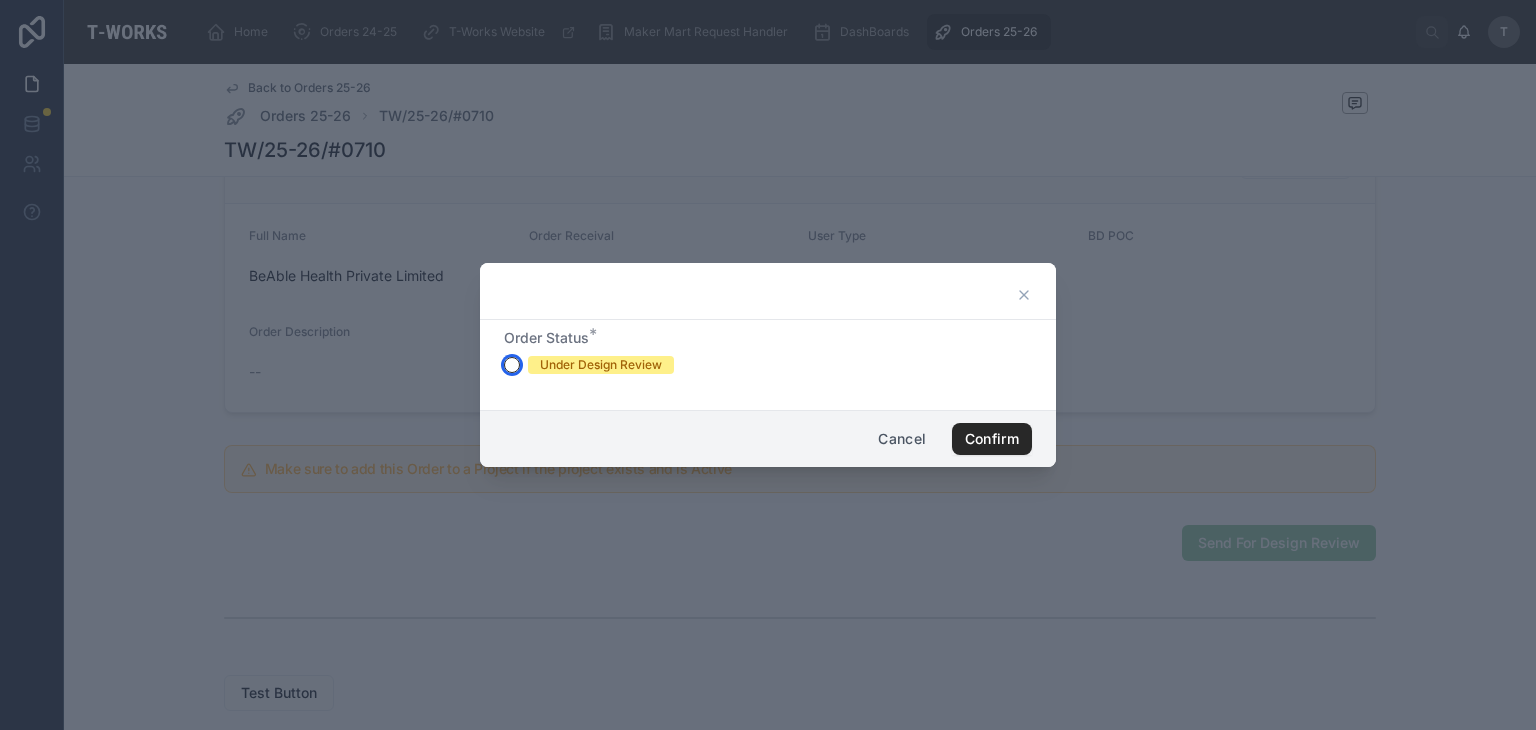 click on "Under Design Review" at bounding box center (512, 365) 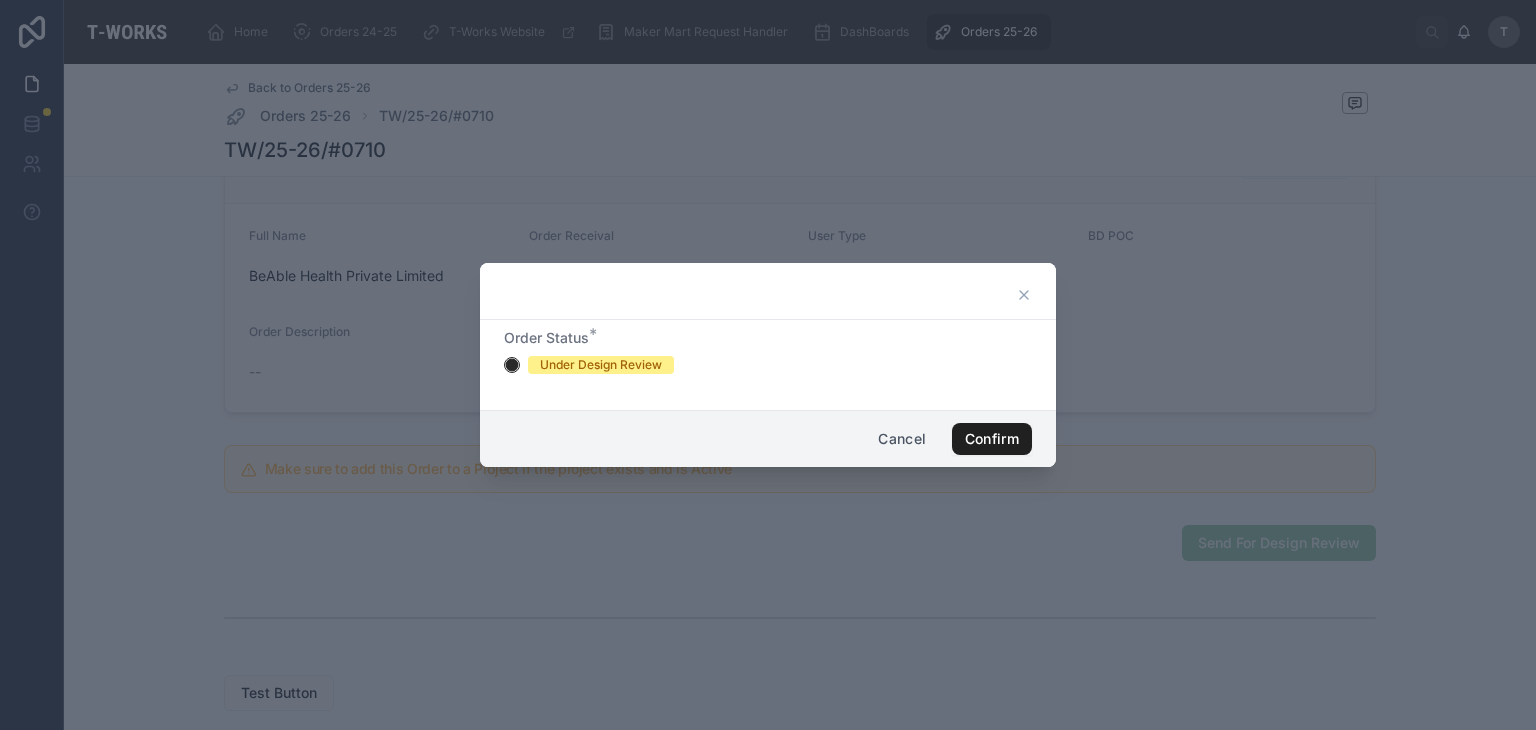 click on "Confirm" at bounding box center (992, 439) 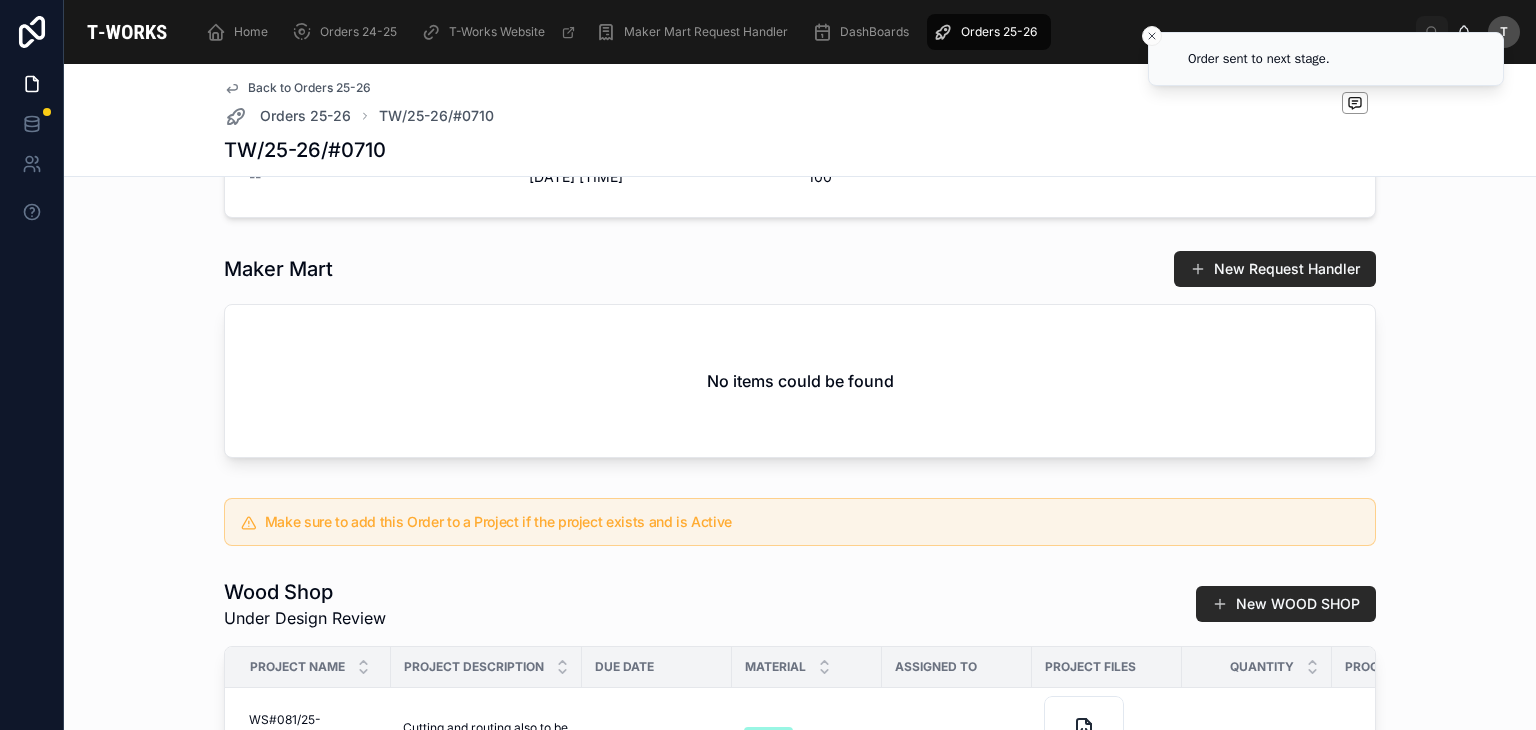 scroll, scrollTop: 832, scrollLeft: 0, axis: vertical 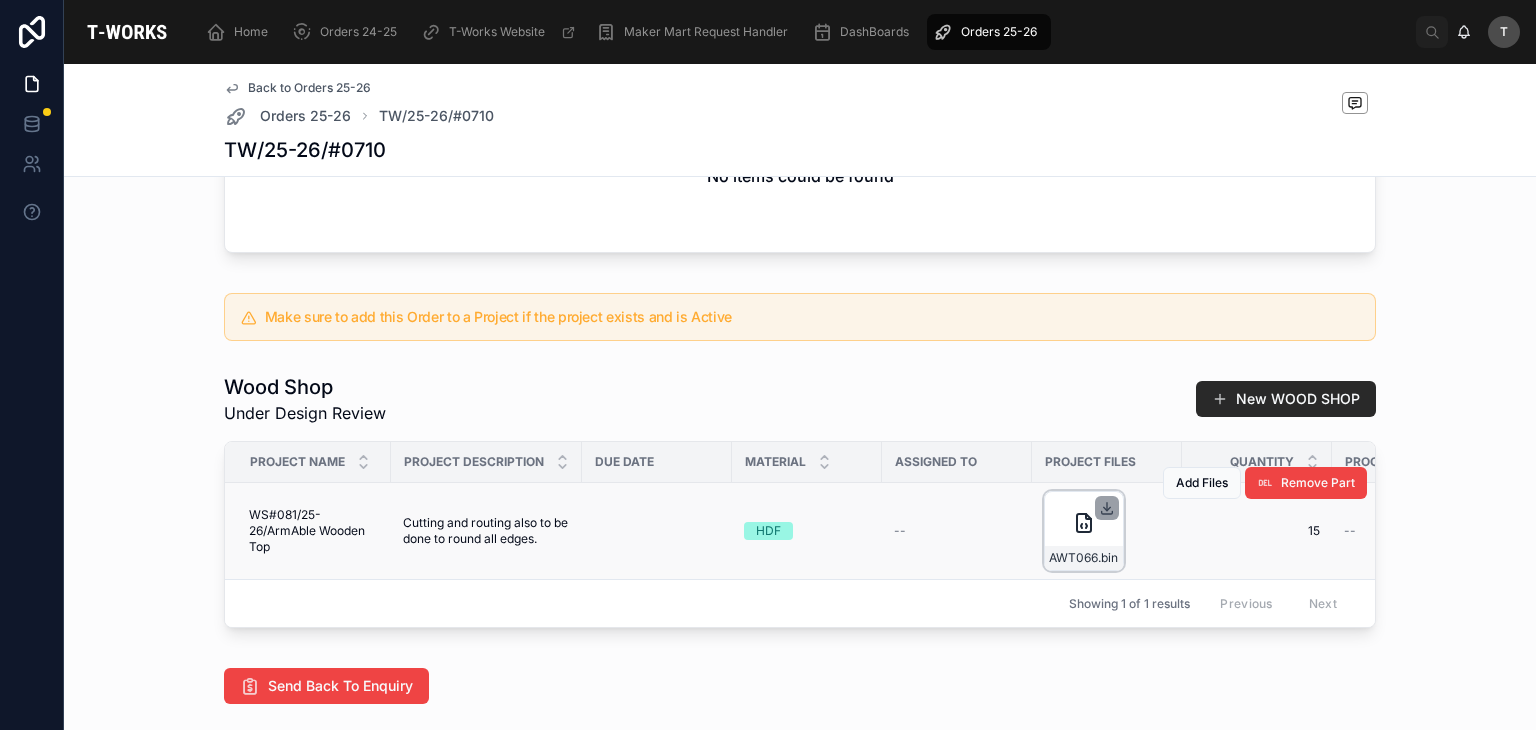 click 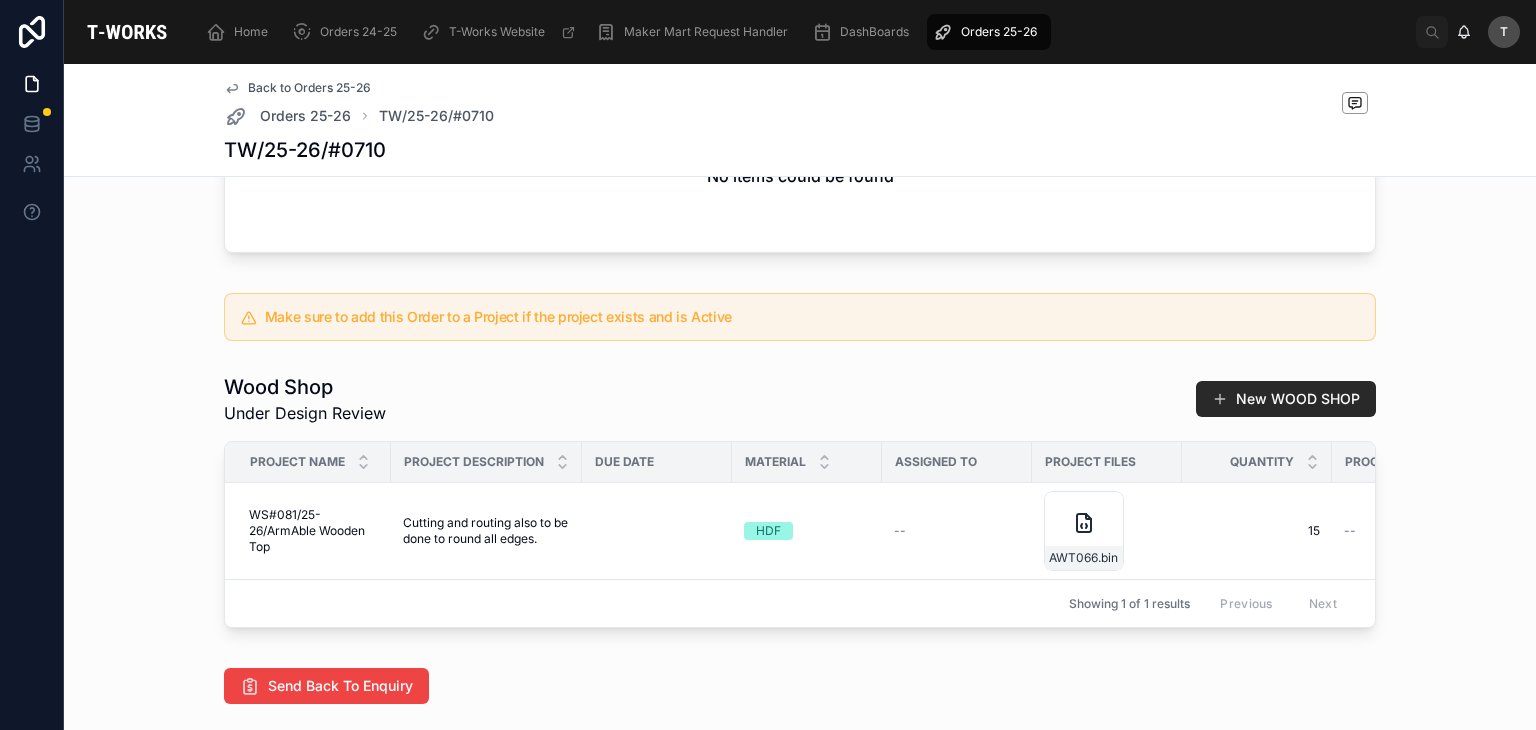 click on "Project Name Project Description Due Date Material Assigned To Project Files Quantity Process Type Material Cost Per Qty Setup Time Cam Time Cutting Time Special Tools Special Finishing Total Amount Without GST Cost Per Part WS#081/25-26/ArmAble Wooden Top WS#081/25-26/ArmAble Wooden Top Cutting and routing also to be done to round all edges.  Cutting and routing also to be done to round all edges.  HDF -- AWT066 .bin 15 15 -- -- -- -- -- -- -- -- 0 0 Add Files Remove Part Showing 1 of 1 results Previous Next" at bounding box center (800, 534) 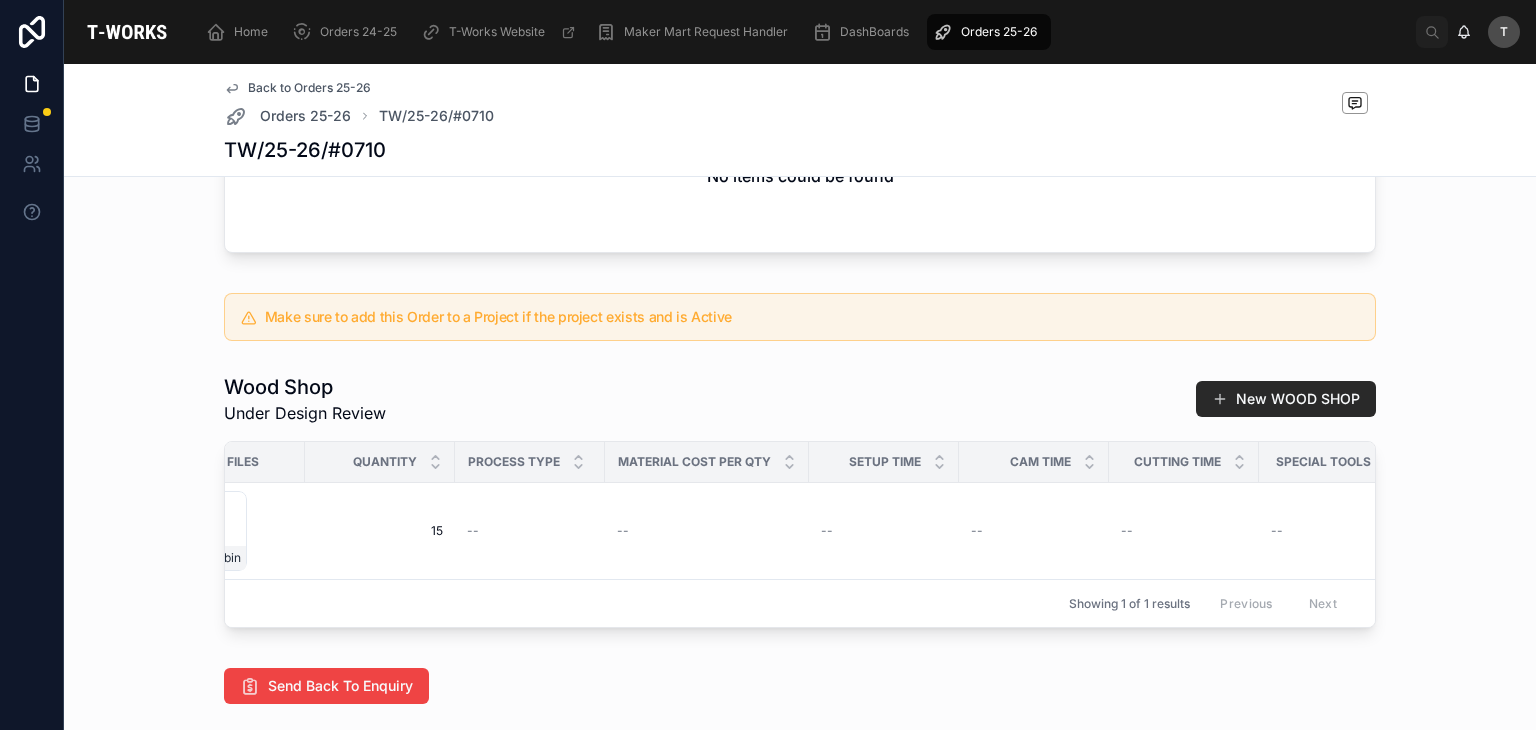 scroll, scrollTop: 0, scrollLeft: 0, axis: both 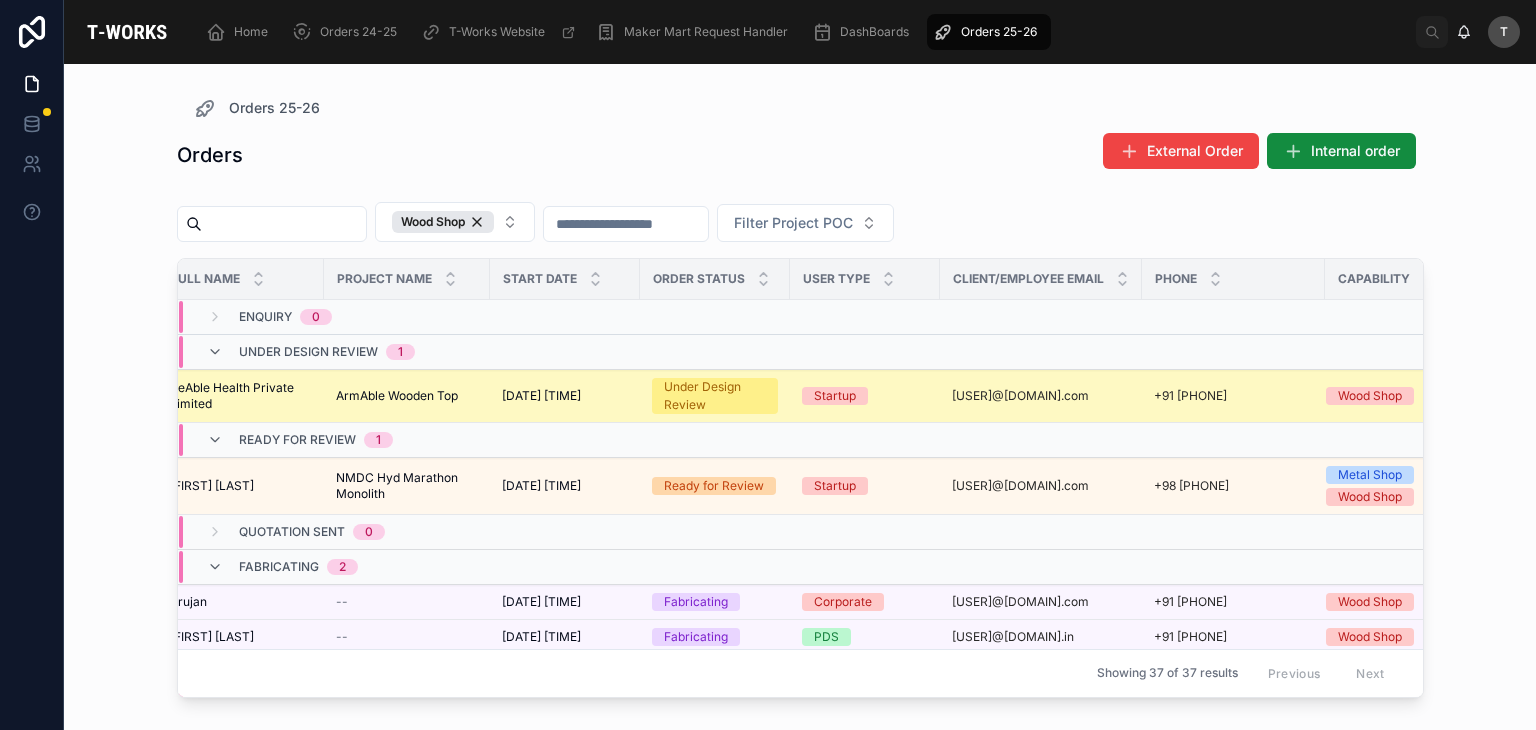 click on "ArmAble Wooden Top ArmAble Wooden Top" at bounding box center (407, 396) 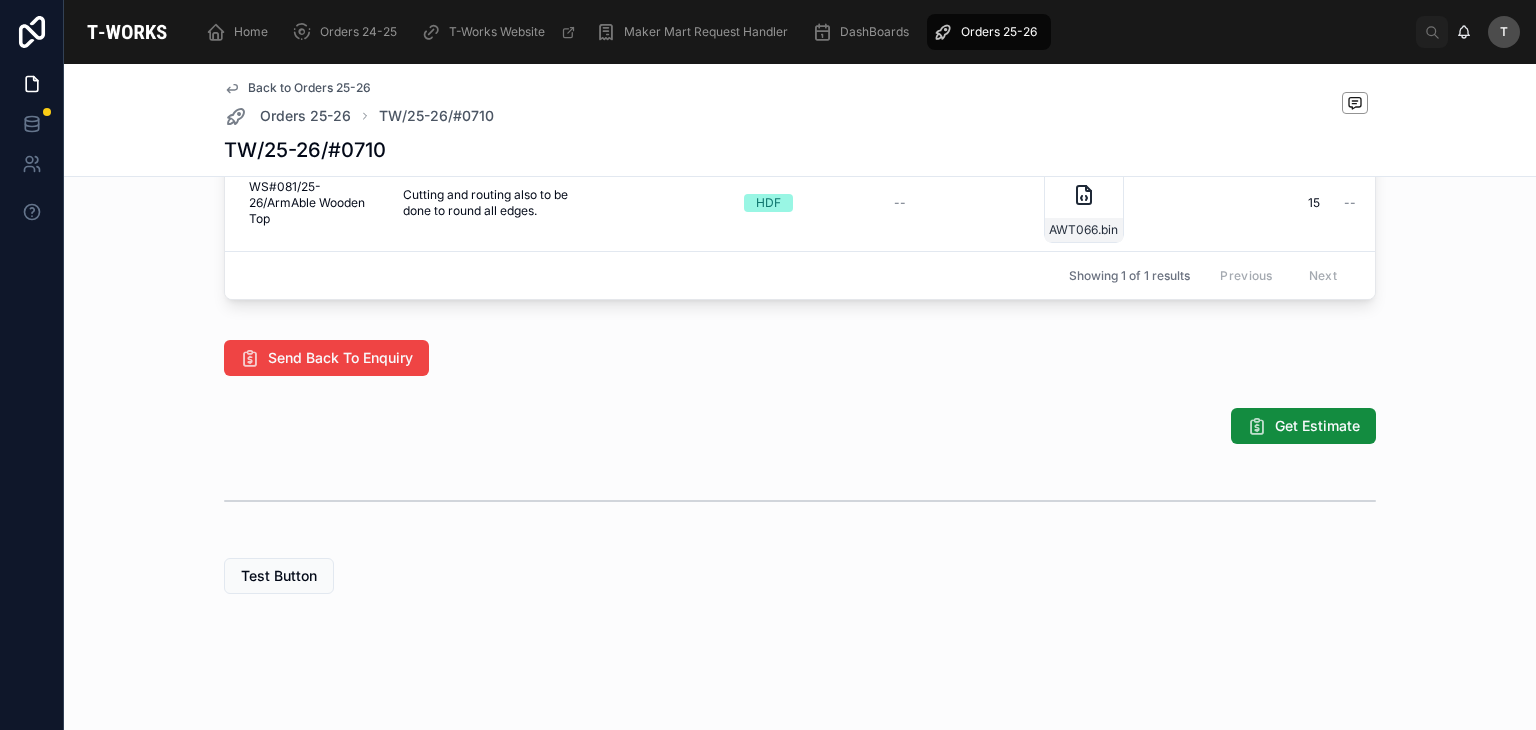 scroll, scrollTop: 1200, scrollLeft: 0, axis: vertical 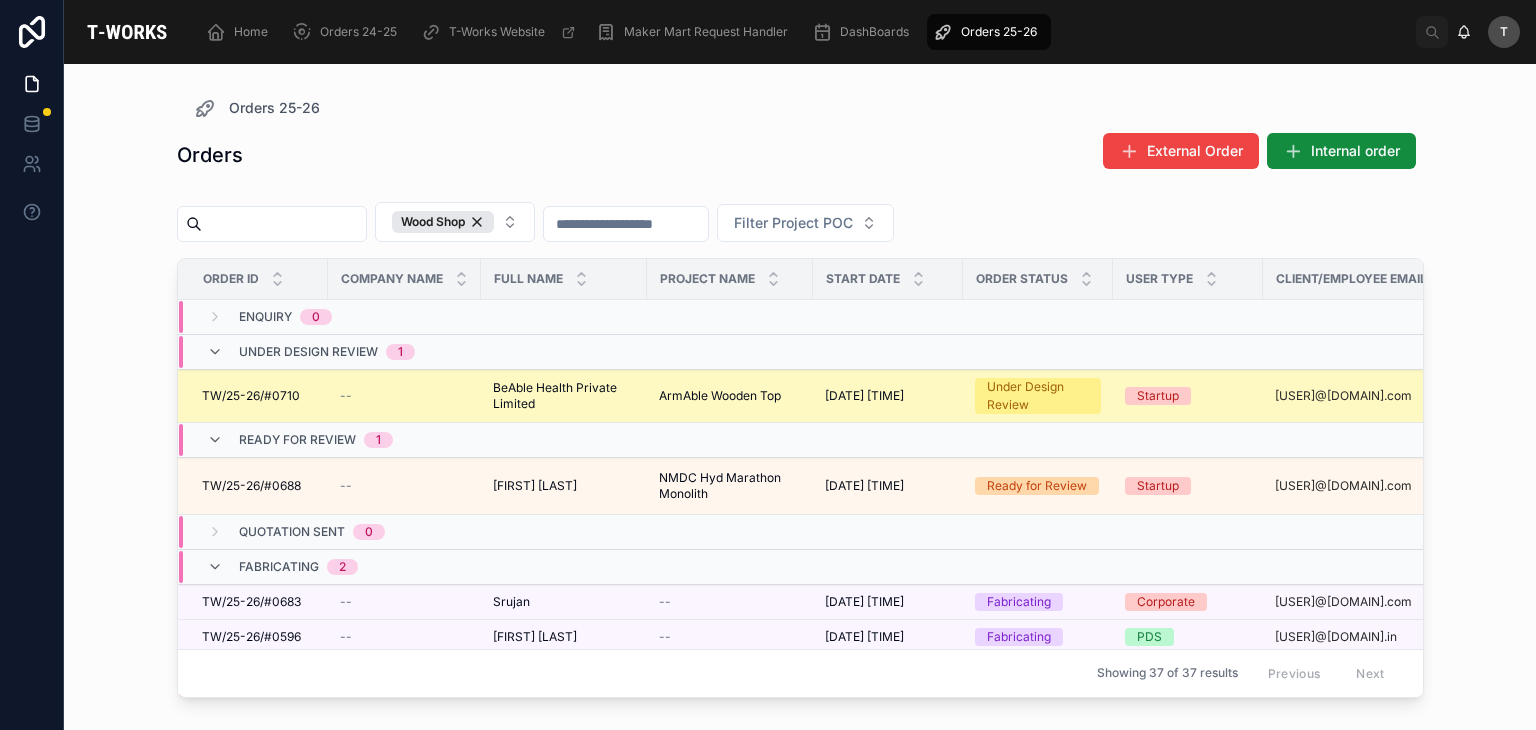 click on "BeAble Health Private Limited" at bounding box center [564, 396] 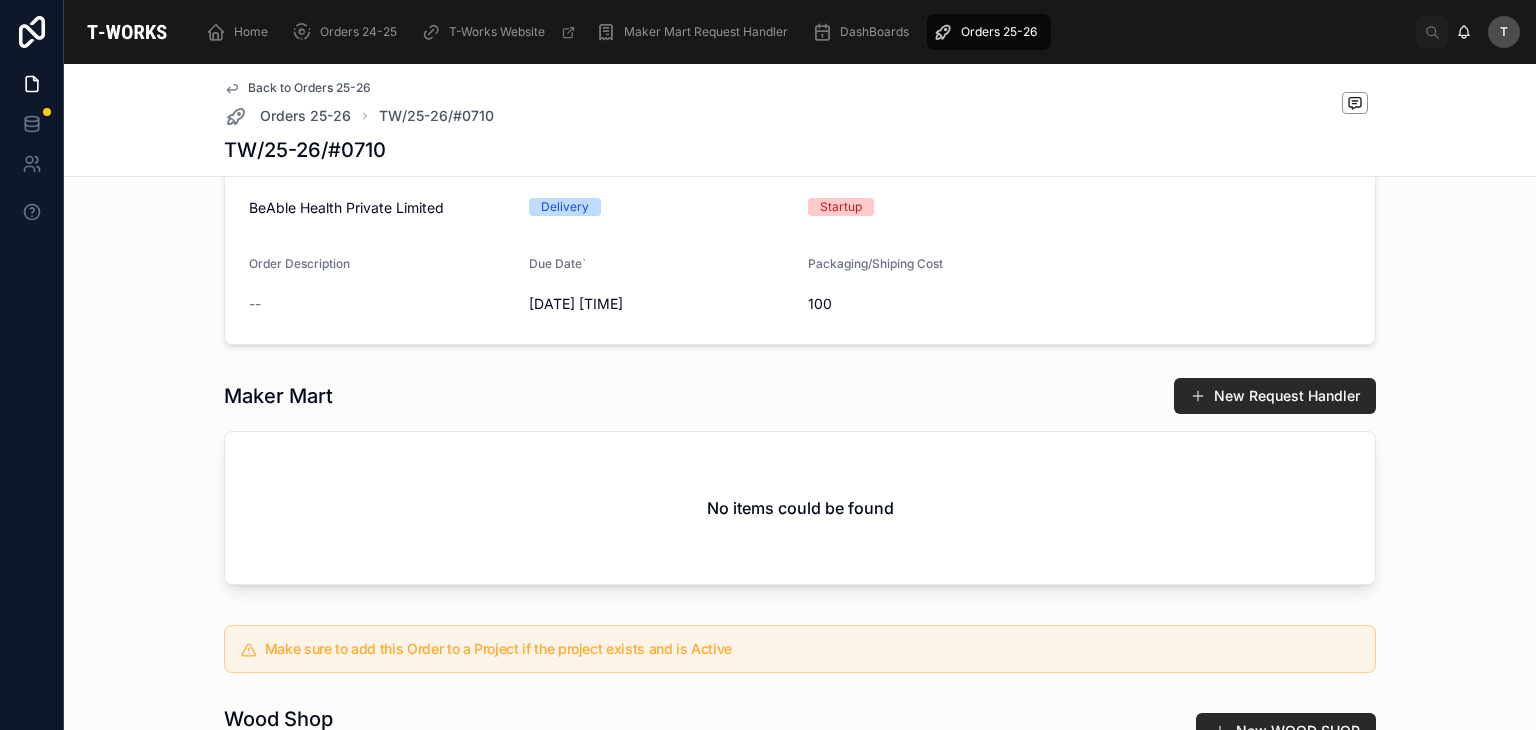 scroll, scrollTop: 1000, scrollLeft: 0, axis: vertical 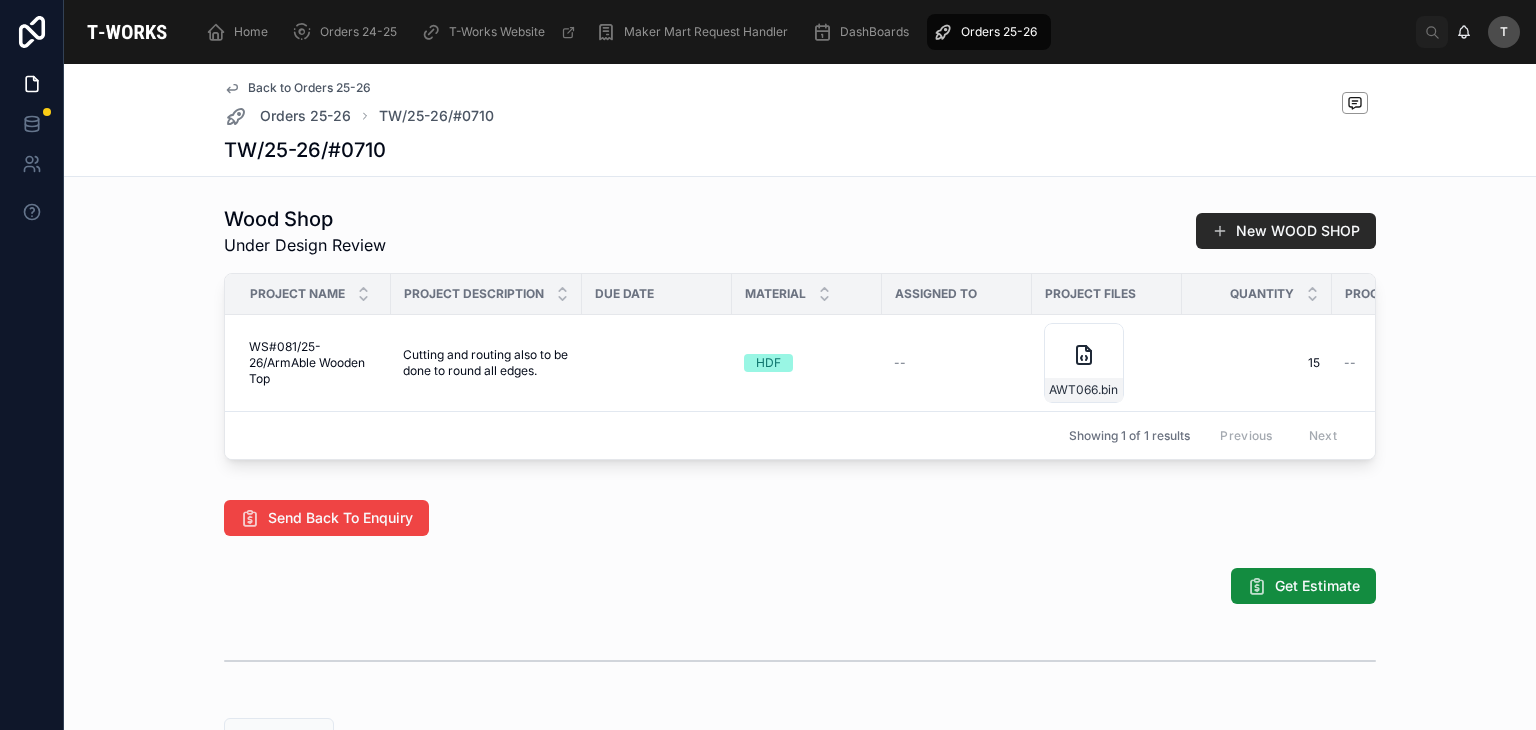 click on "Get Estimate" at bounding box center (800, 586) 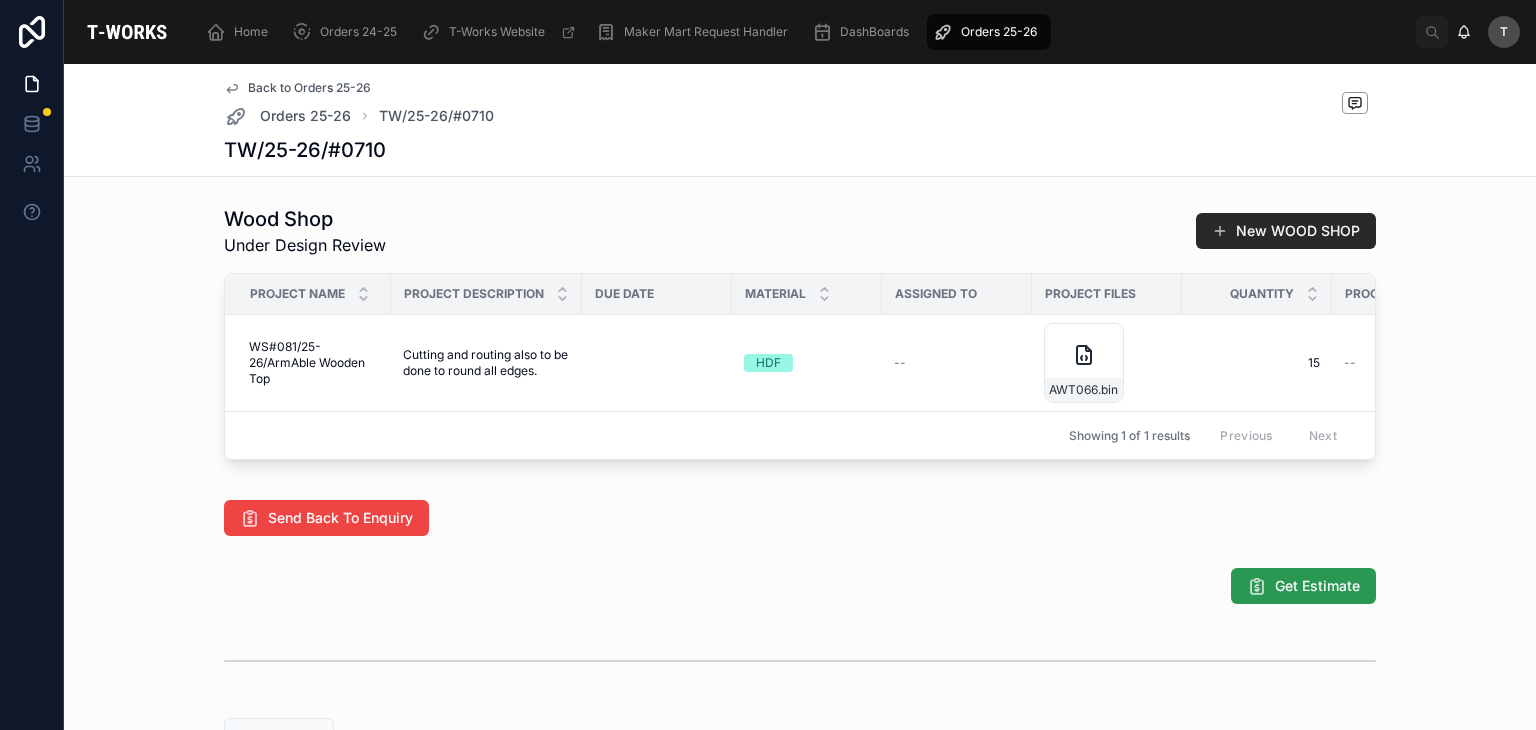 click on "Get Estimate" at bounding box center (1317, 586) 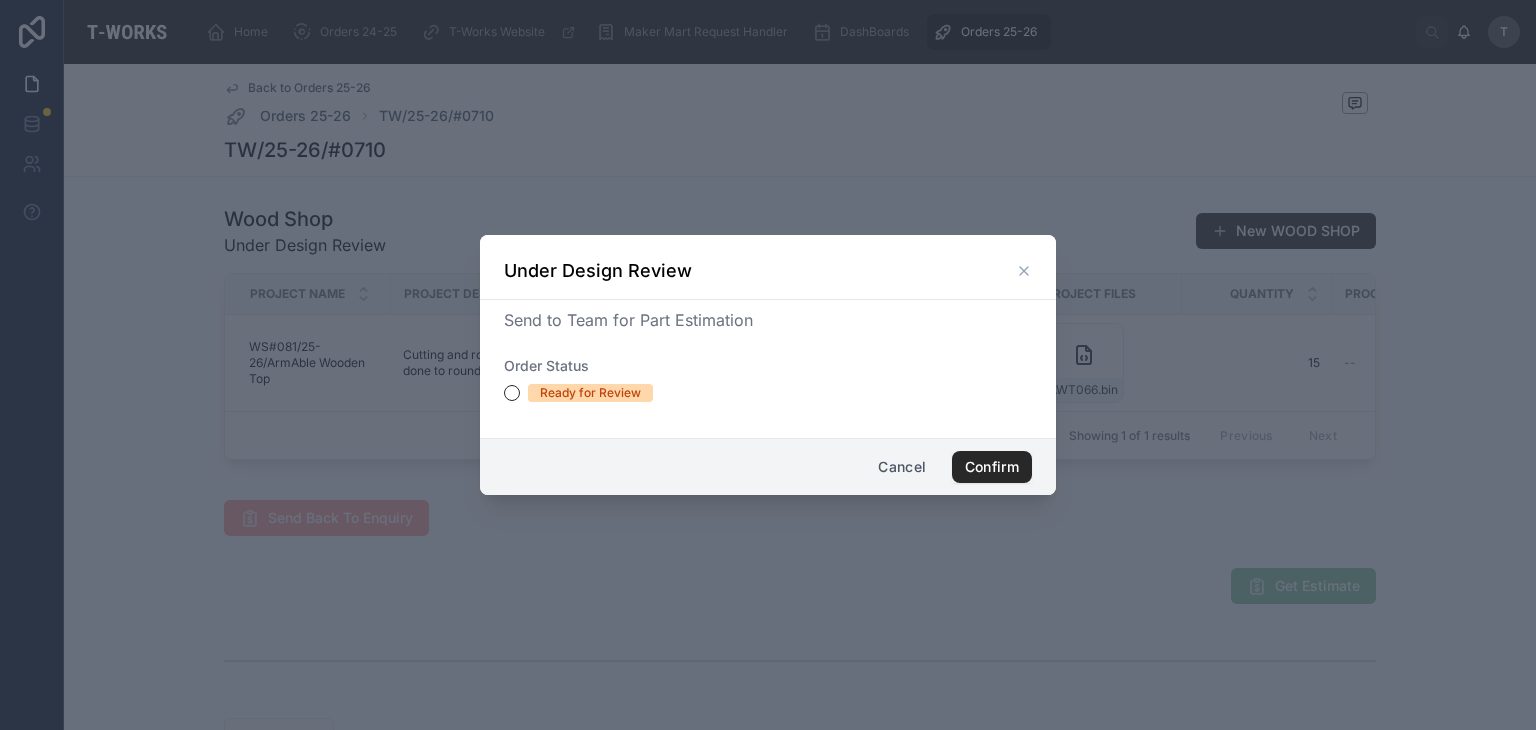 click on "Ready for Review" at bounding box center [590, 393] 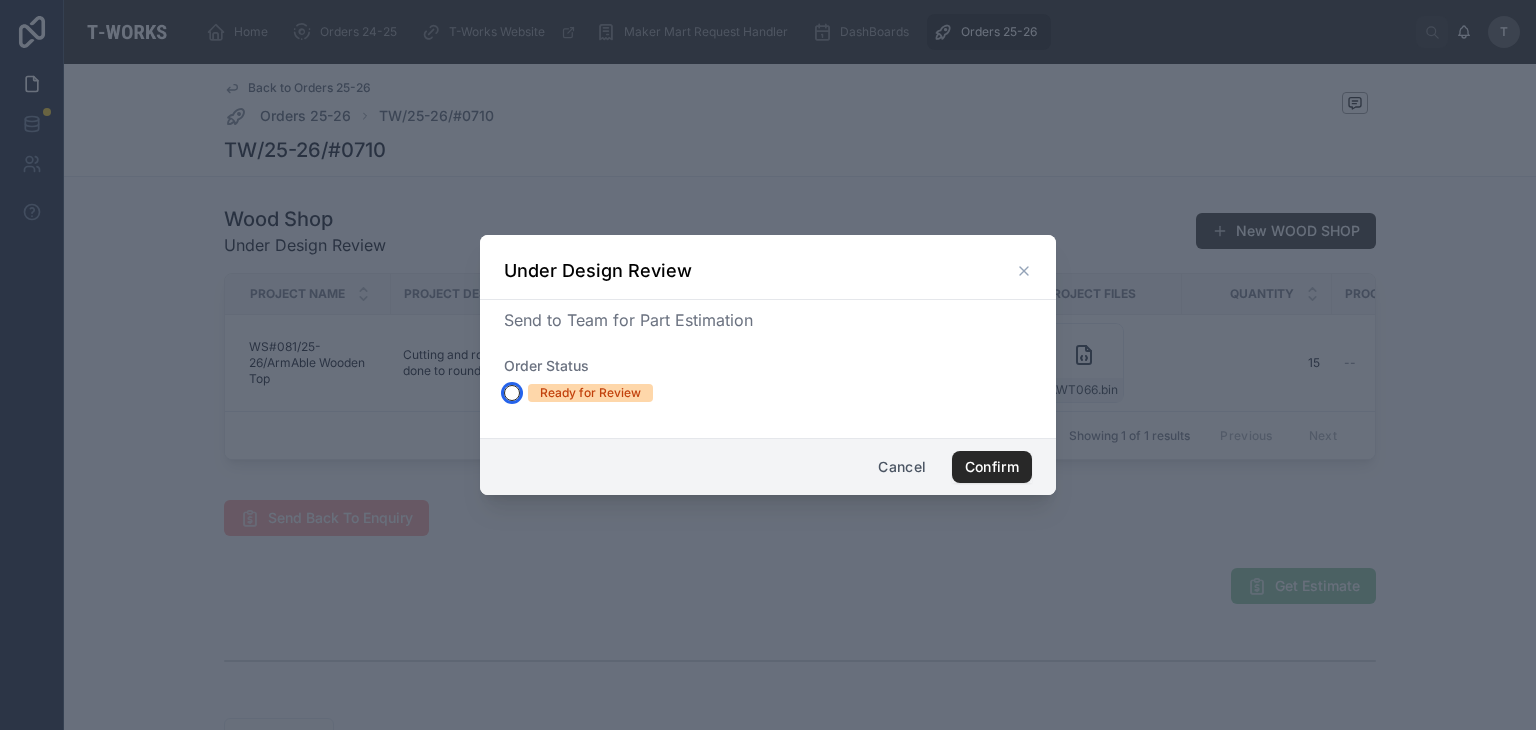 click on "Ready for Review" at bounding box center [512, 393] 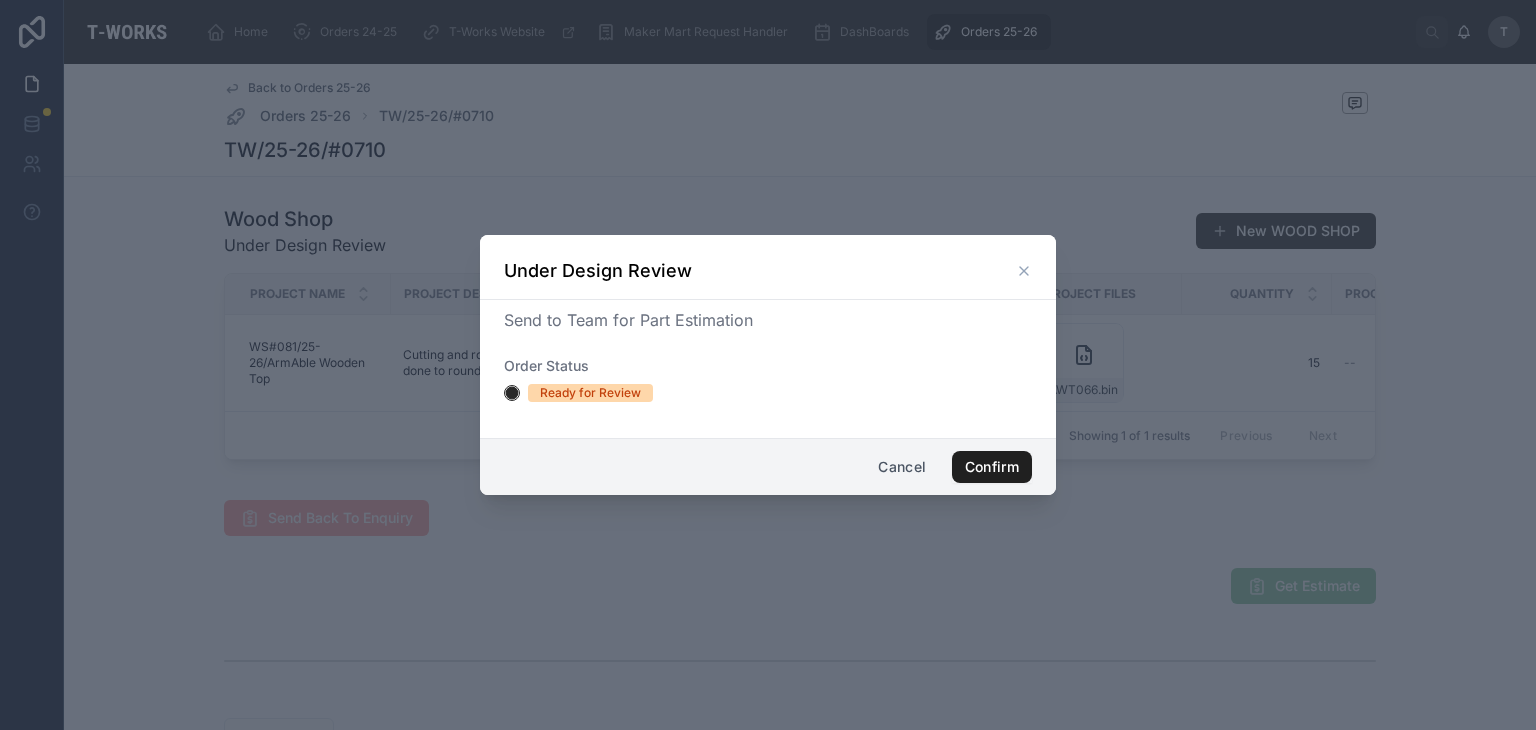 click on "Confirm" at bounding box center [992, 467] 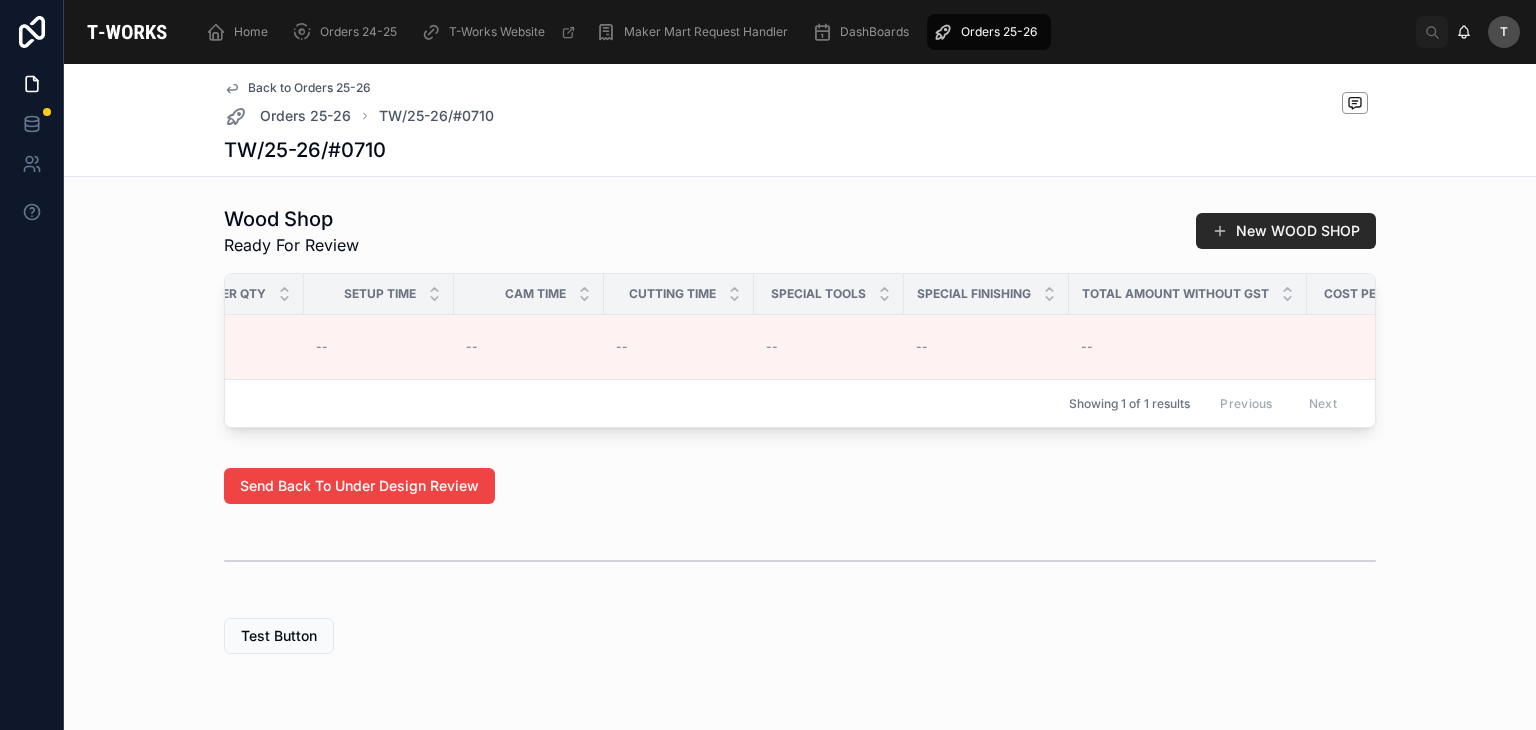 scroll, scrollTop: 0, scrollLeft: 1335, axis: horizontal 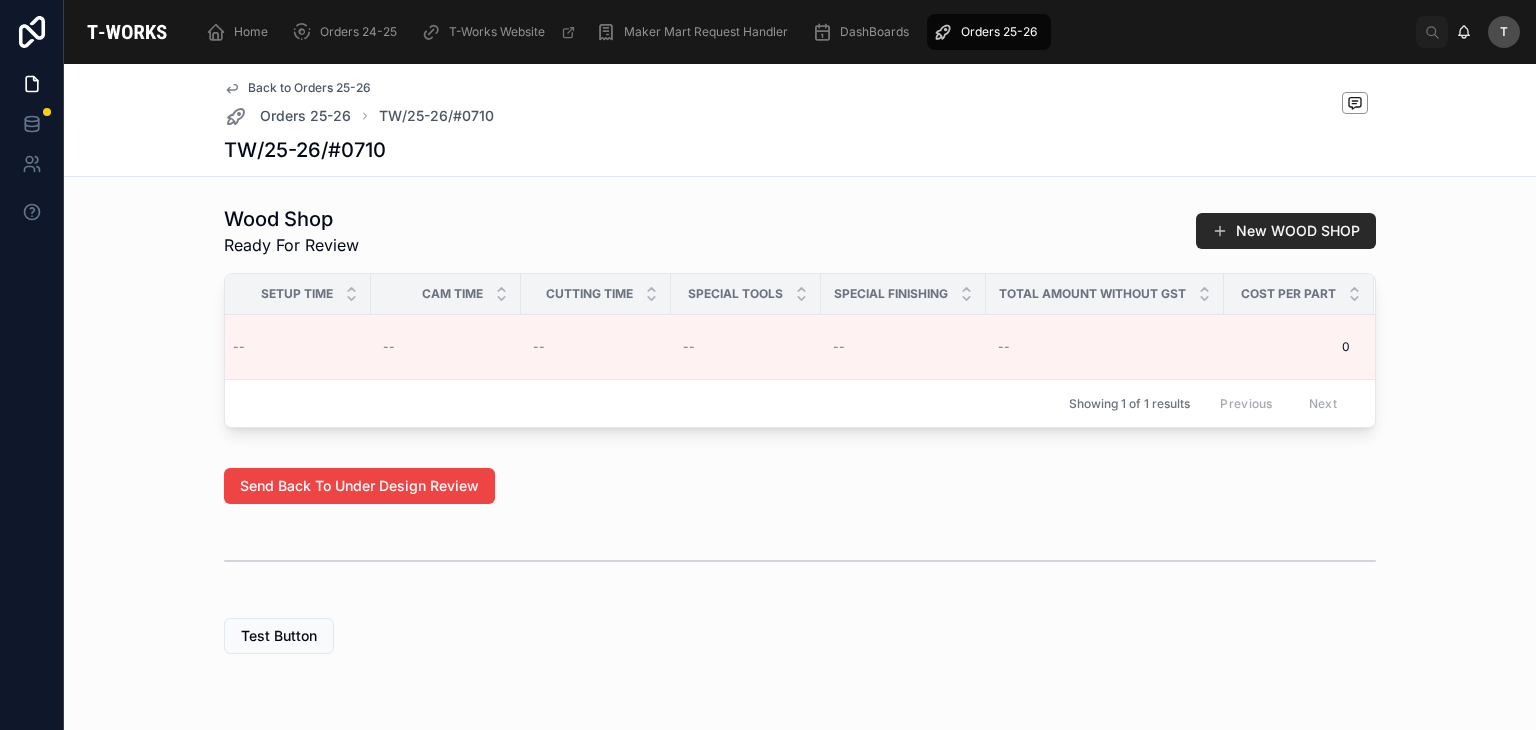 click on "Send Back To Under Design Review" at bounding box center [800, 486] 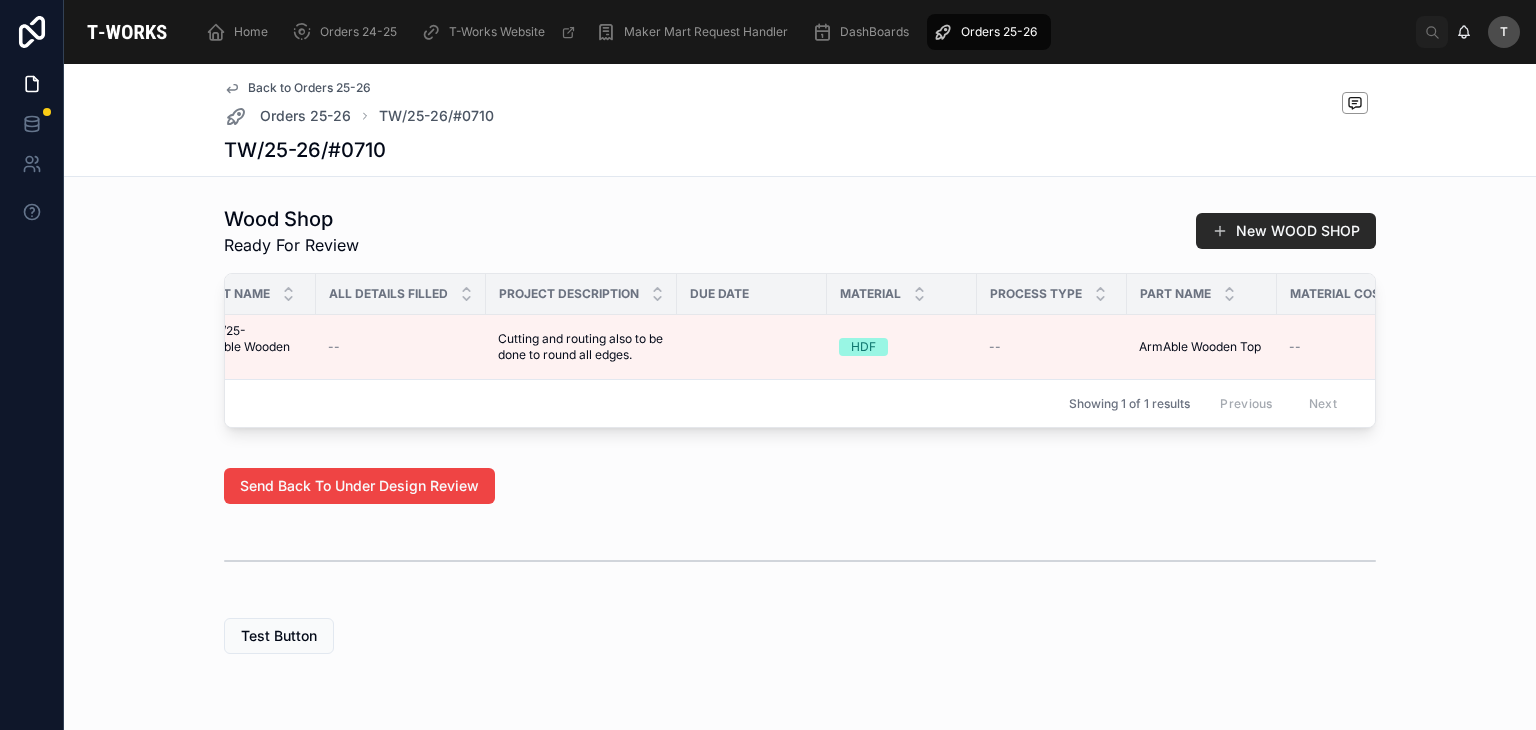 scroll, scrollTop: 0, scrollLeft: 0, axis: both 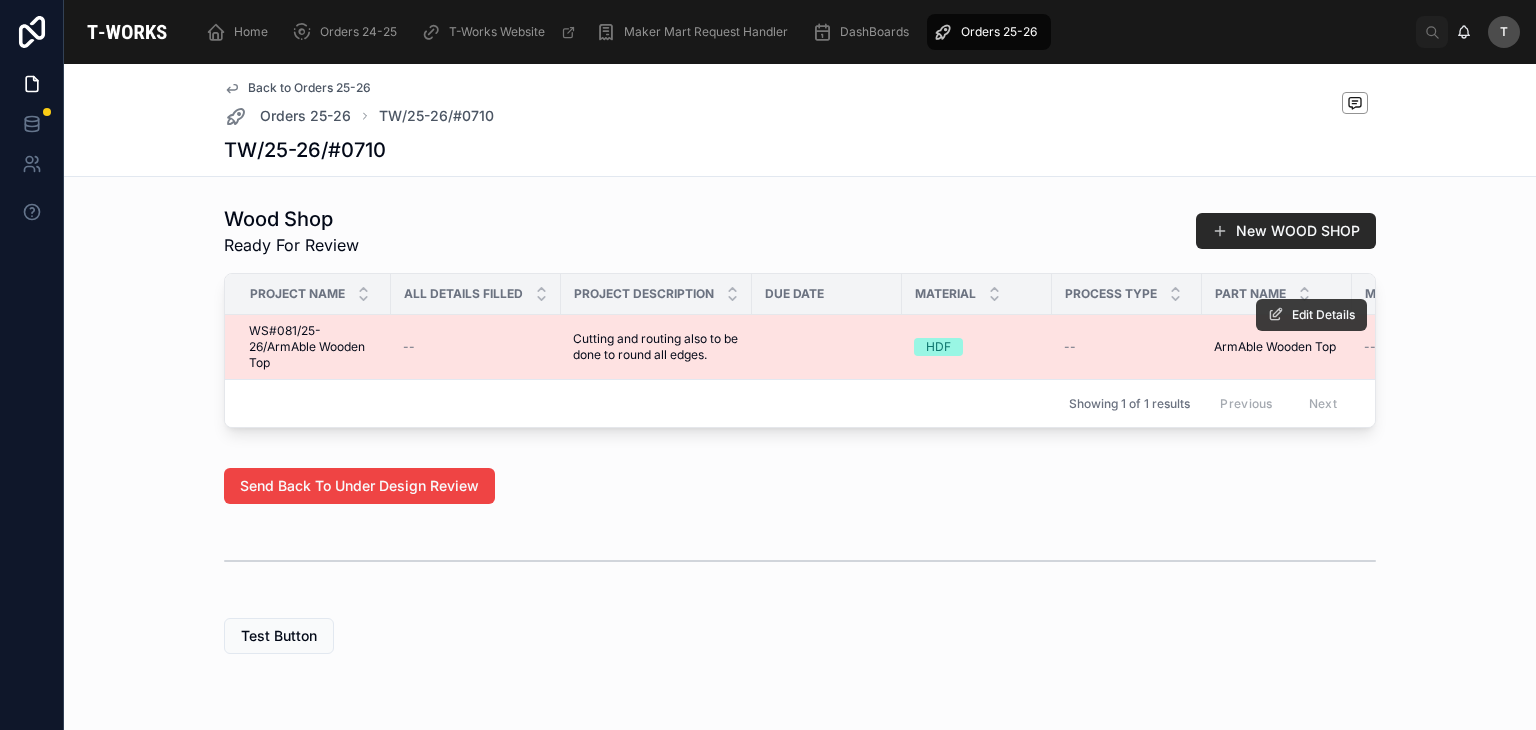 click on "Edit Details" at bounding box center [1323, 315] 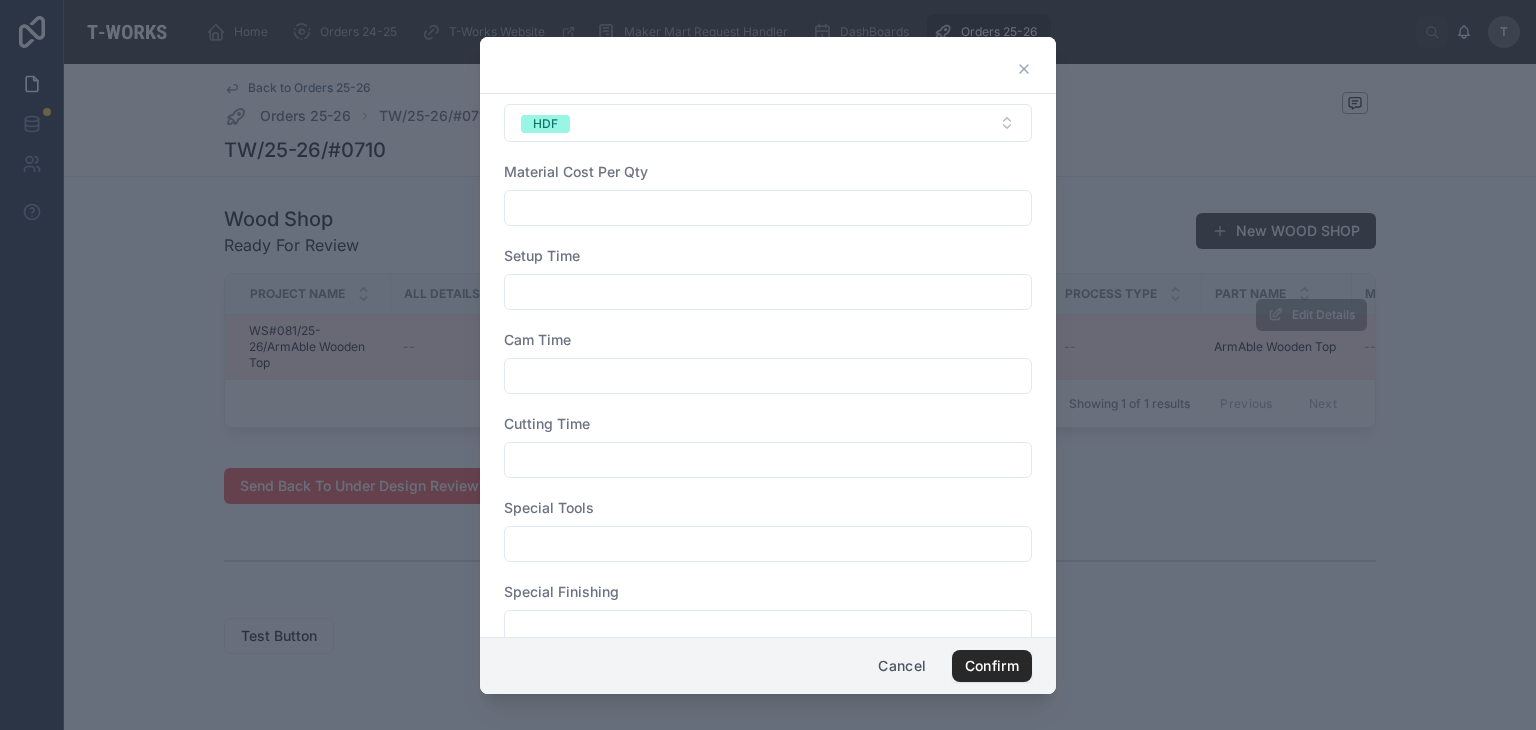scroll, scrollTop: 200, scrollLeft: 0, axis: vertical 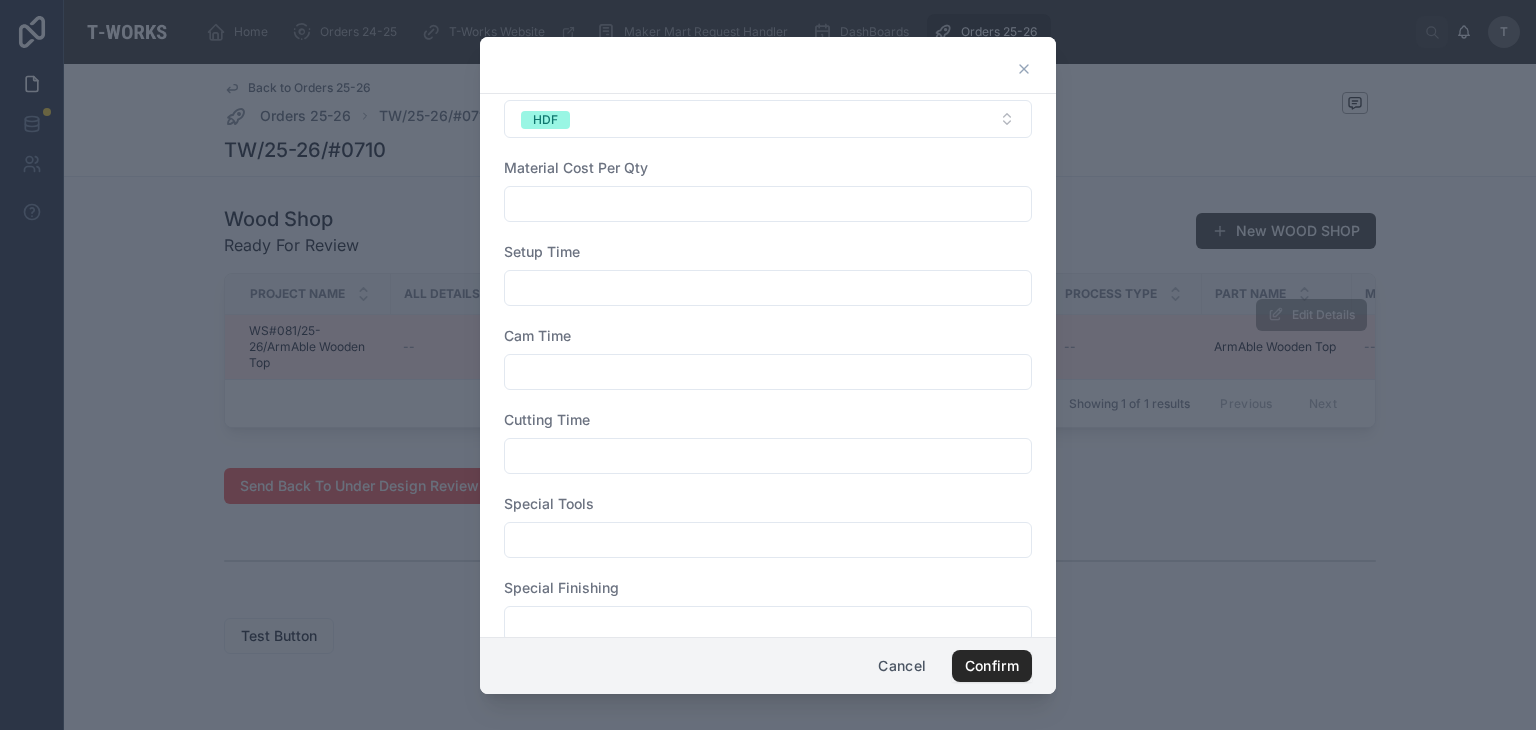 click on "Process Type Select a Process Type Quantity ** Material HDF Material Cost Per Qty Setup Time Cam Time Cutting Time Special Tools Special Finishing Total Amount Without GST" at bounding box center (768, 324) 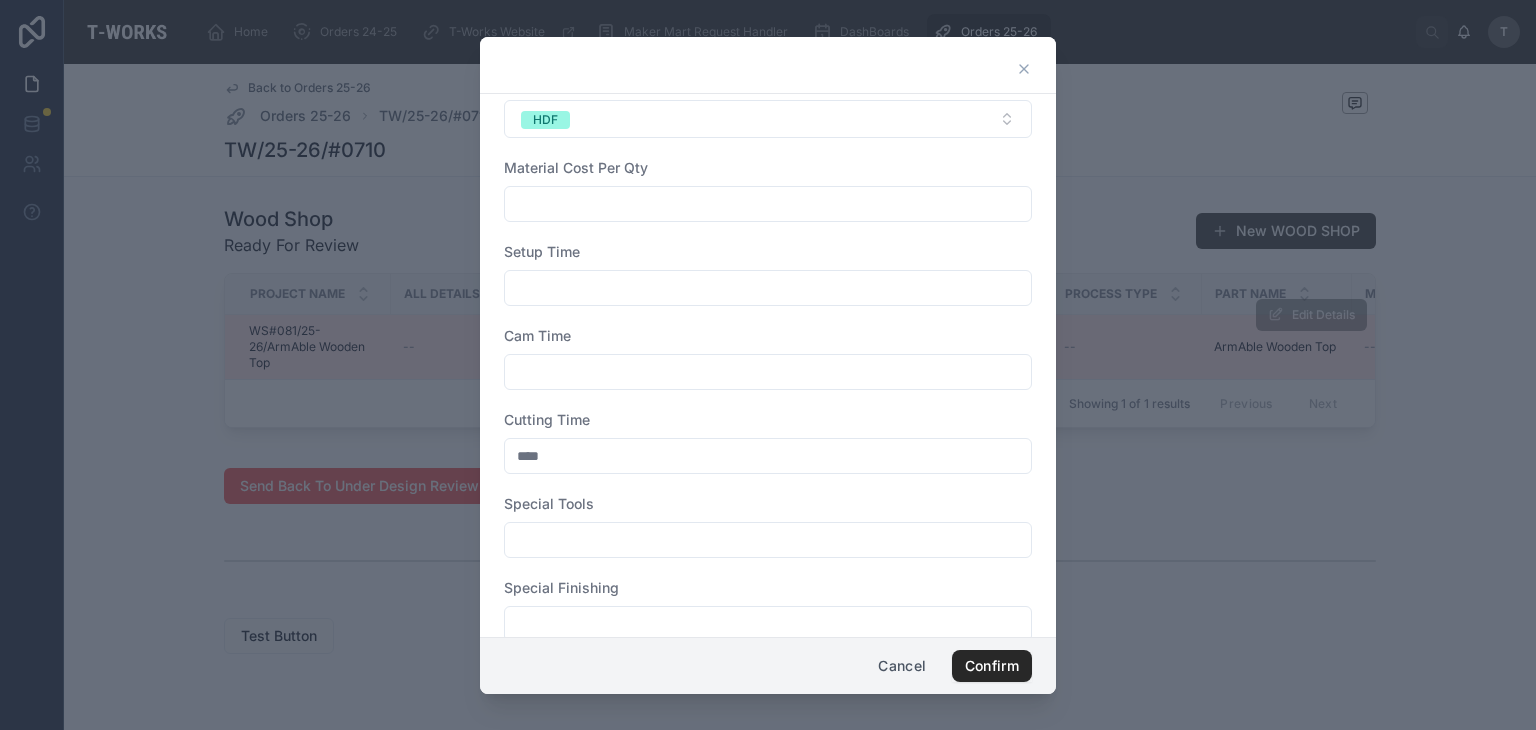 type on "****" 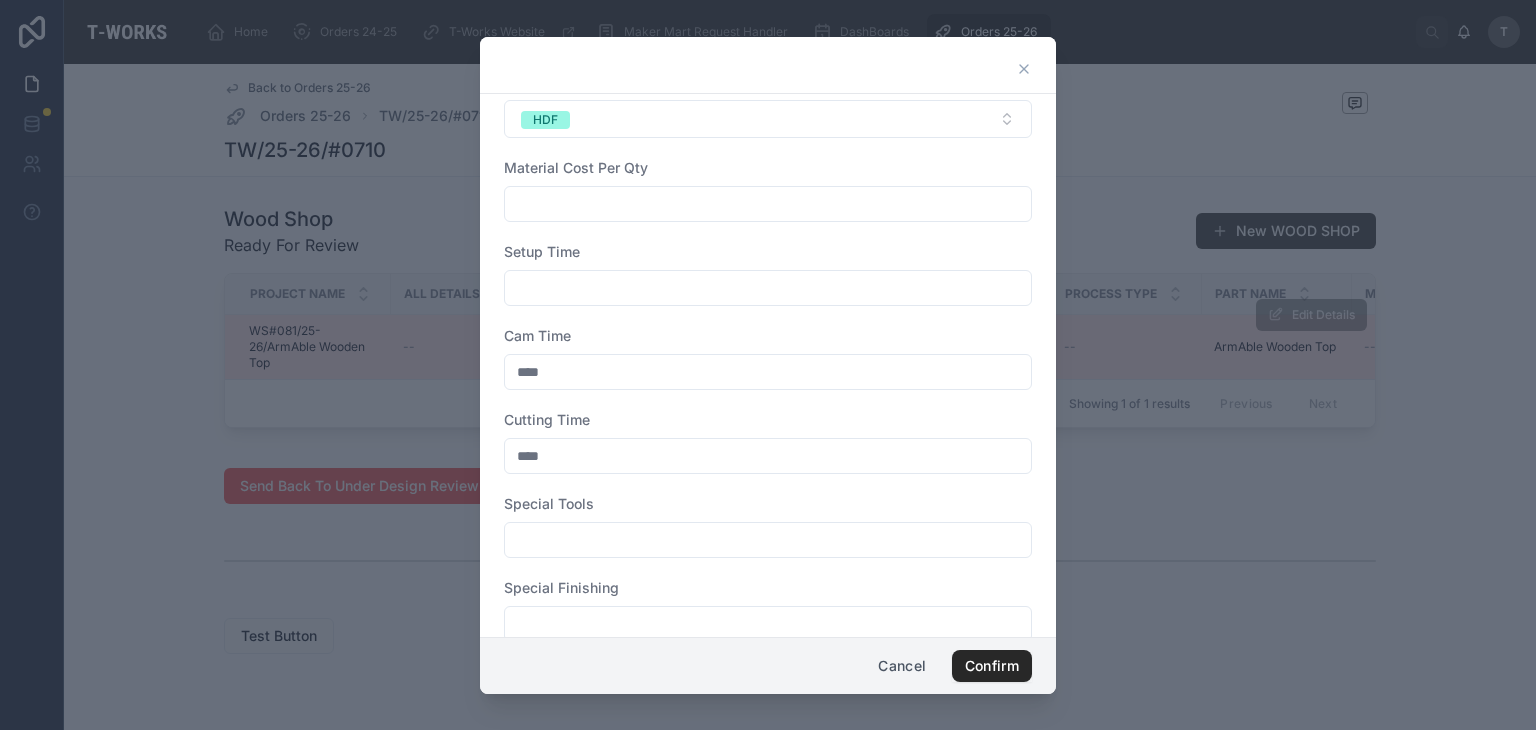 type on "****" 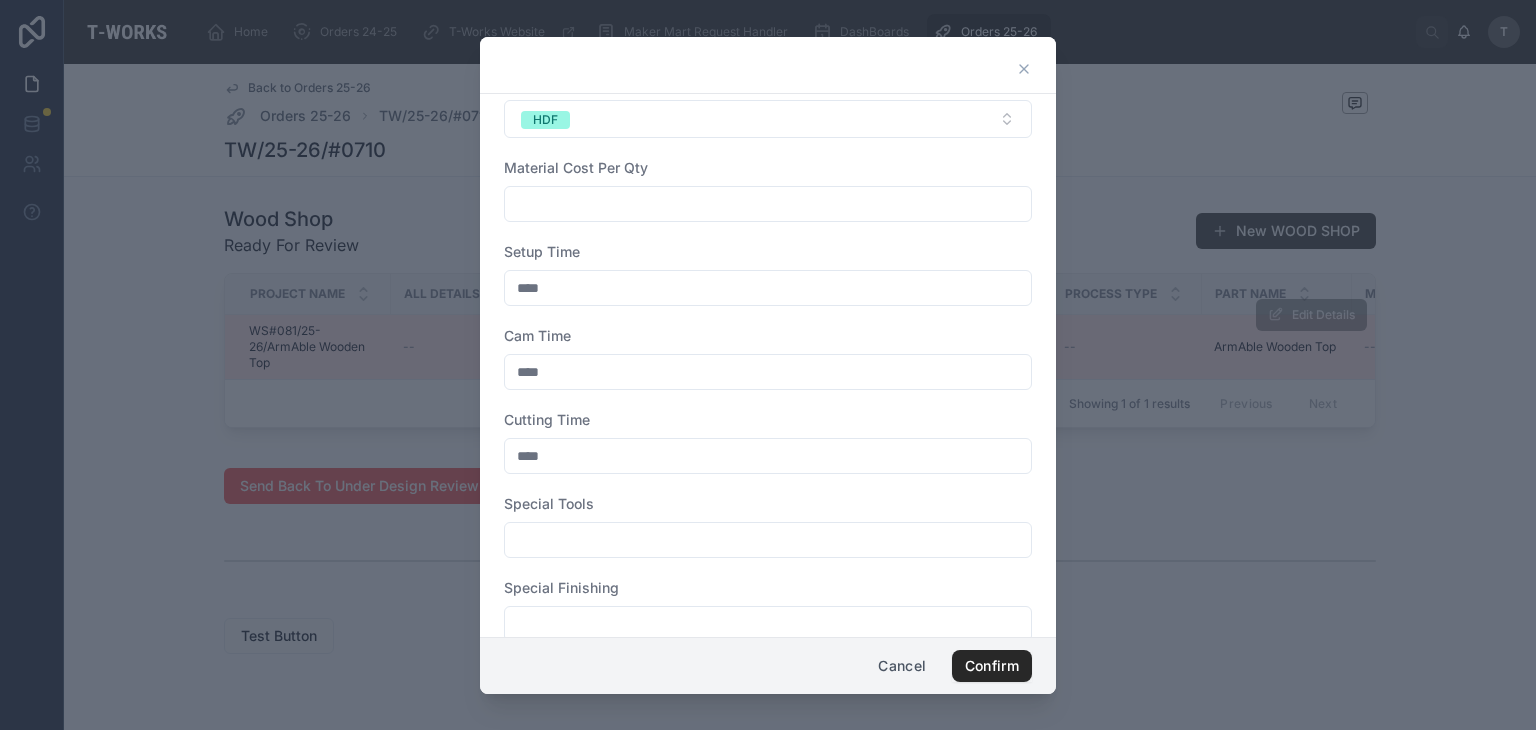 type on "****" 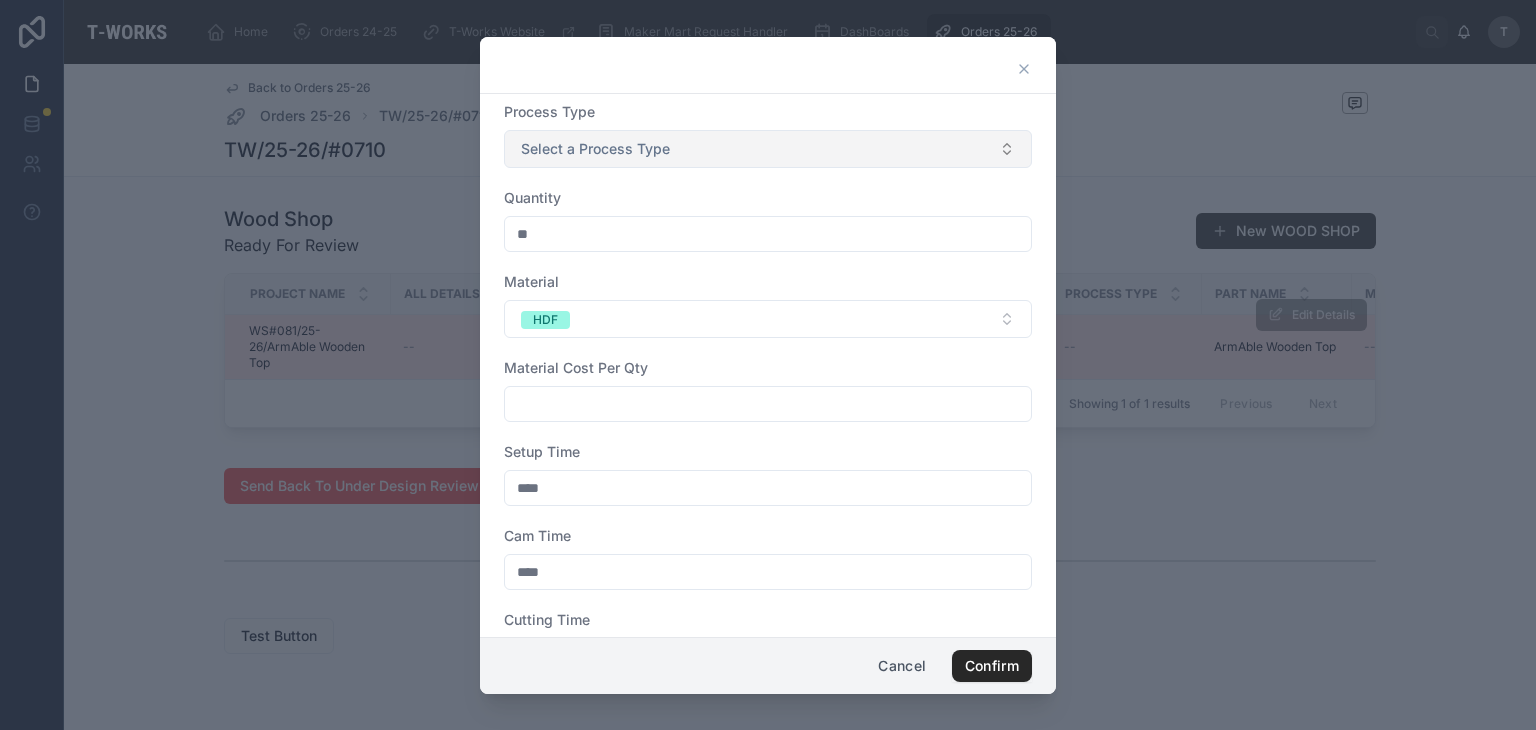 click on "Select a Process Type" at bounding box center [595, 149] 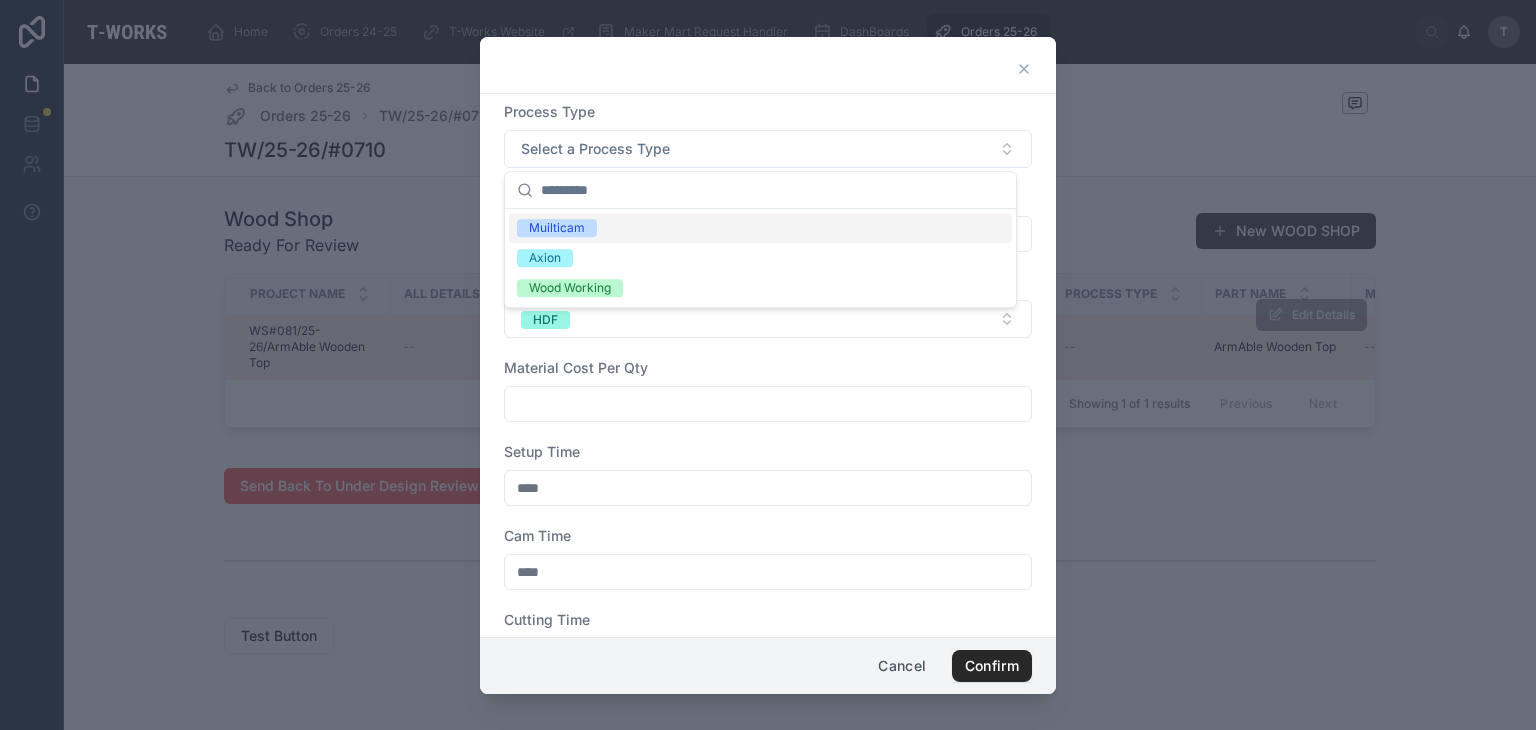 click on "Muilticam" at bounding box center (557, 228) 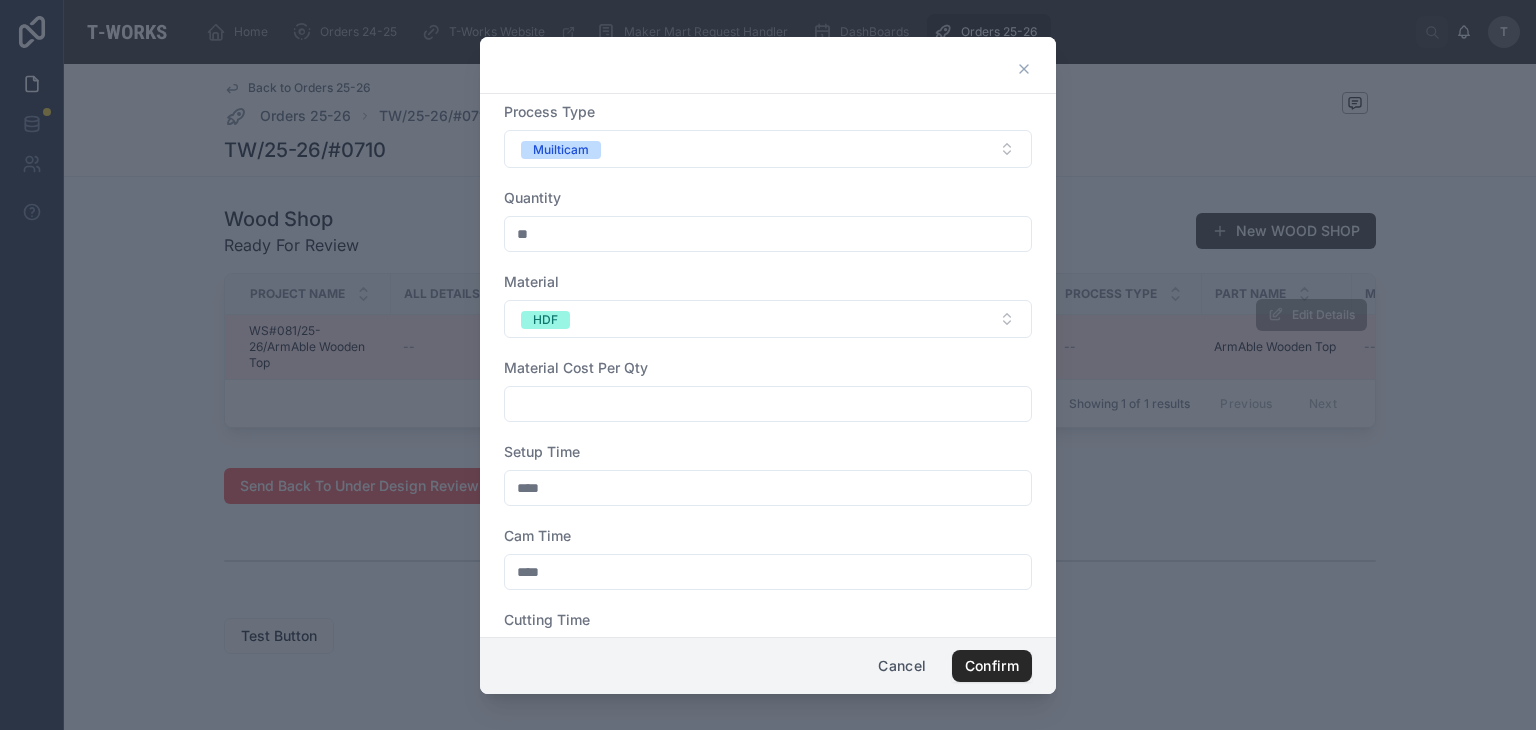 scroll, scrollTop: 324, scrollLeft: 0, axis: vertical 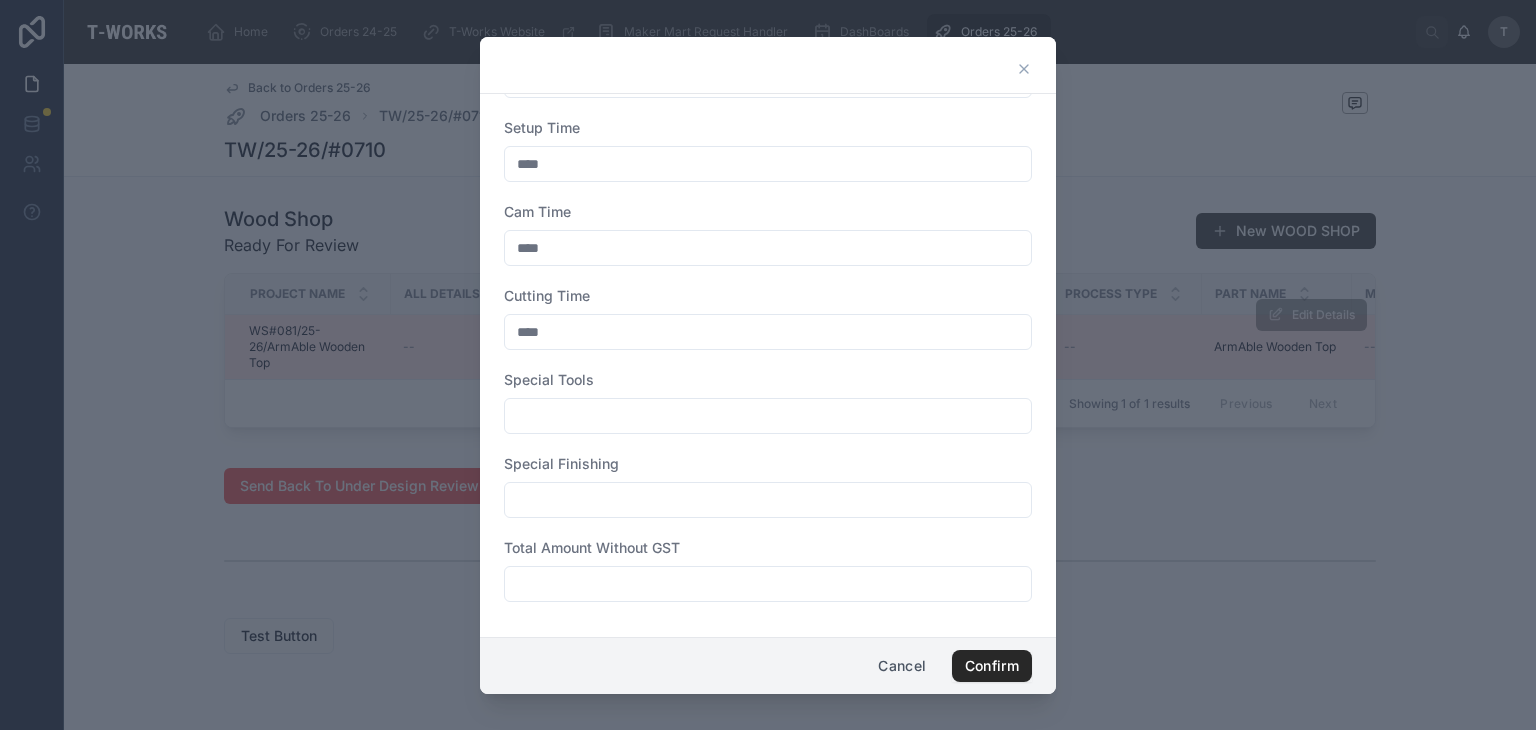 click at bounding box center (768, 584) 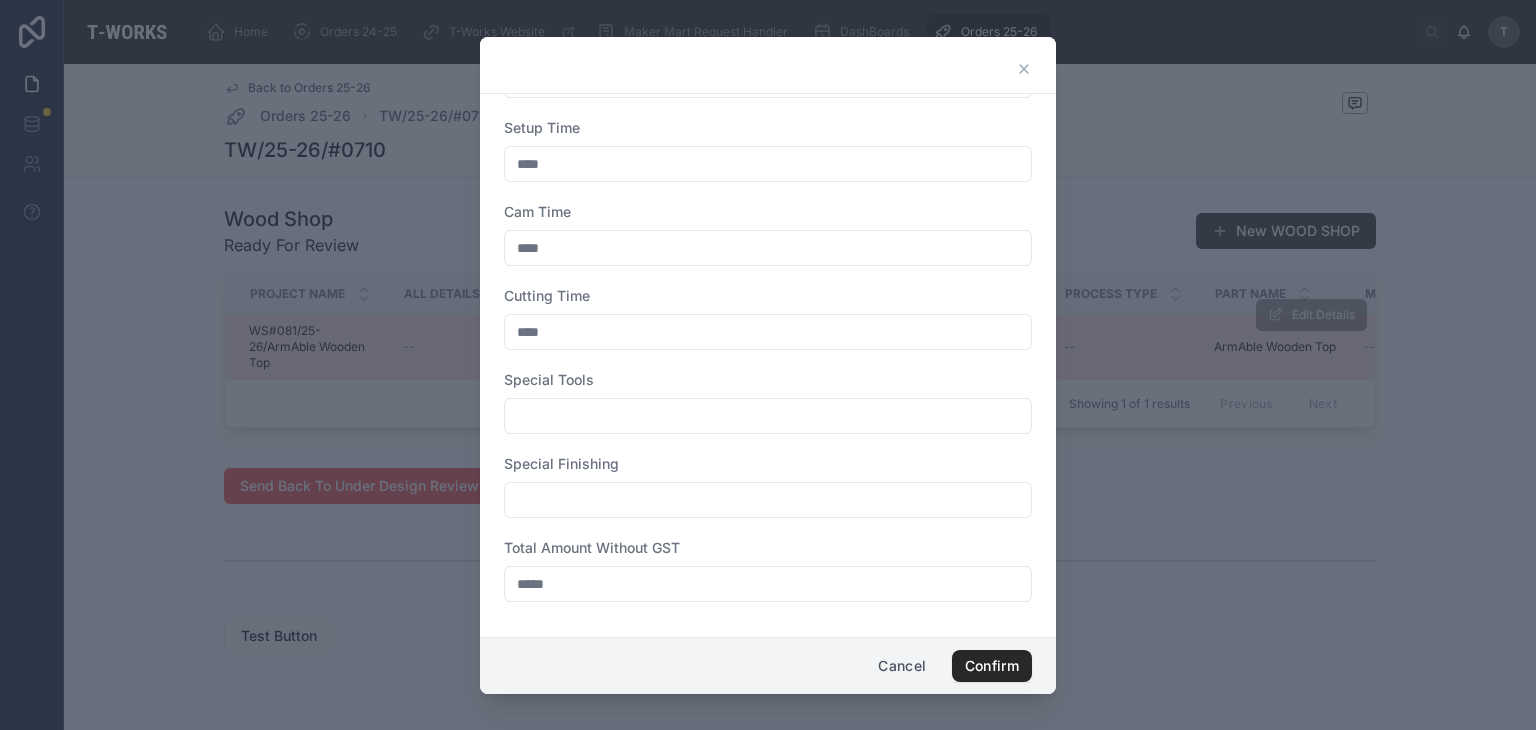 type on "****" 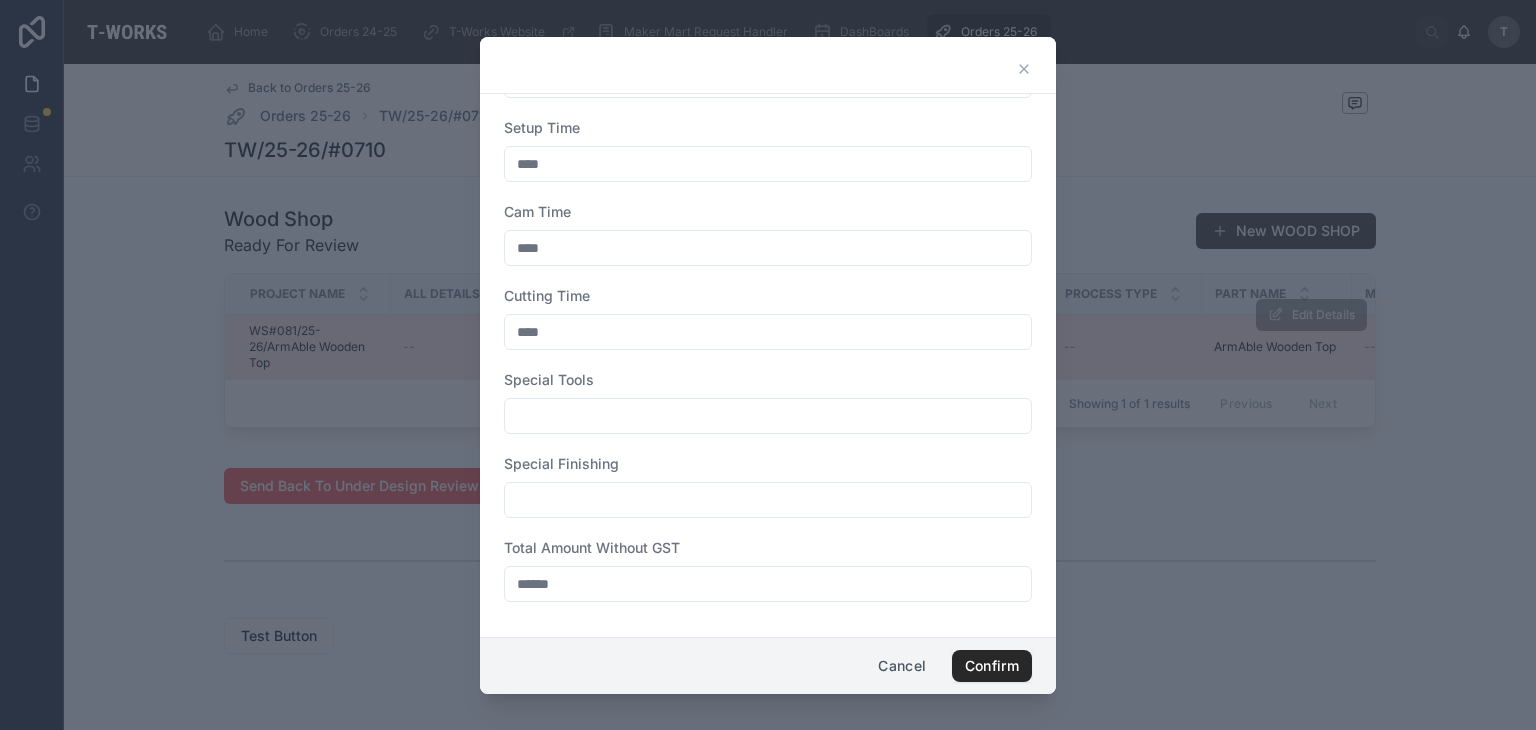 click on "******" at bounding box center (768, 584) 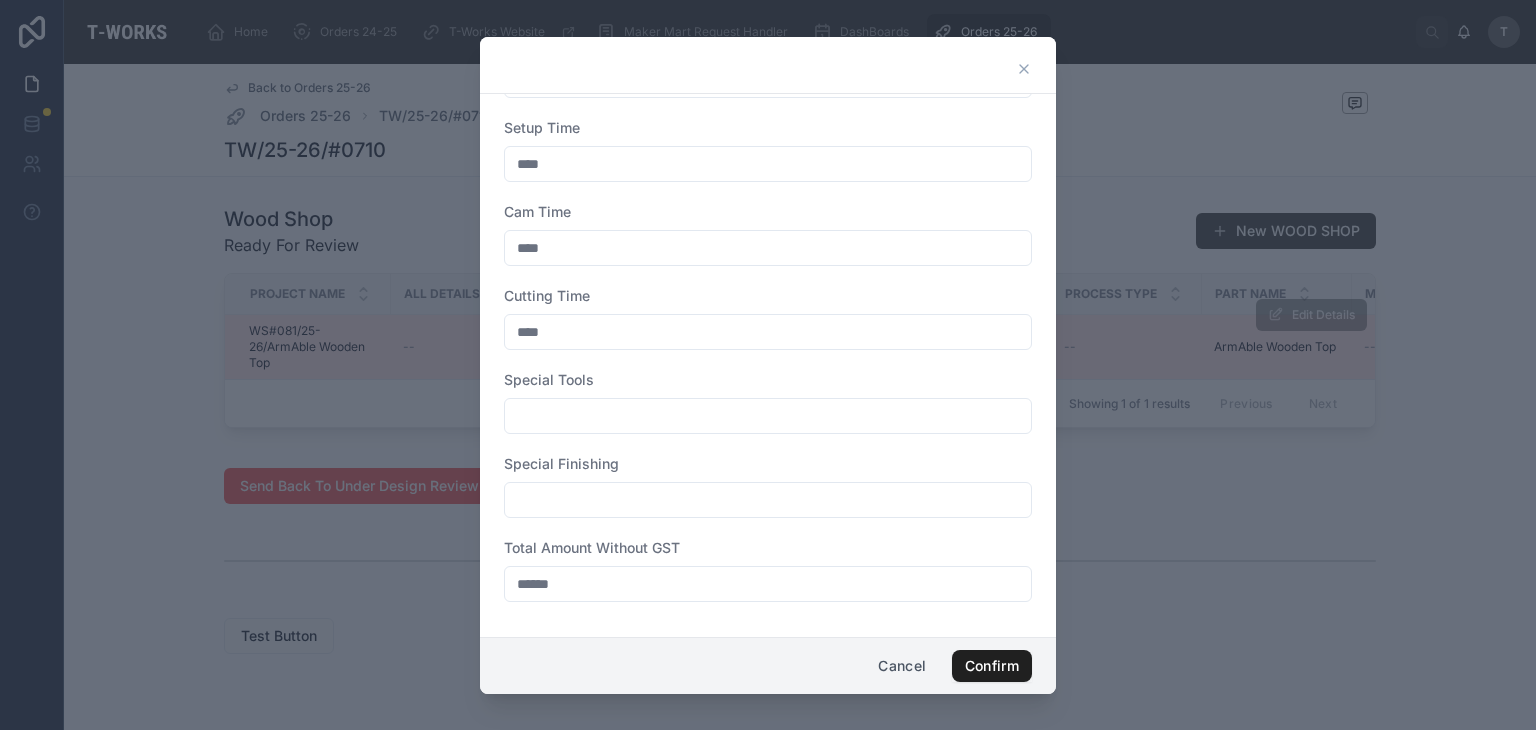 type on "******" 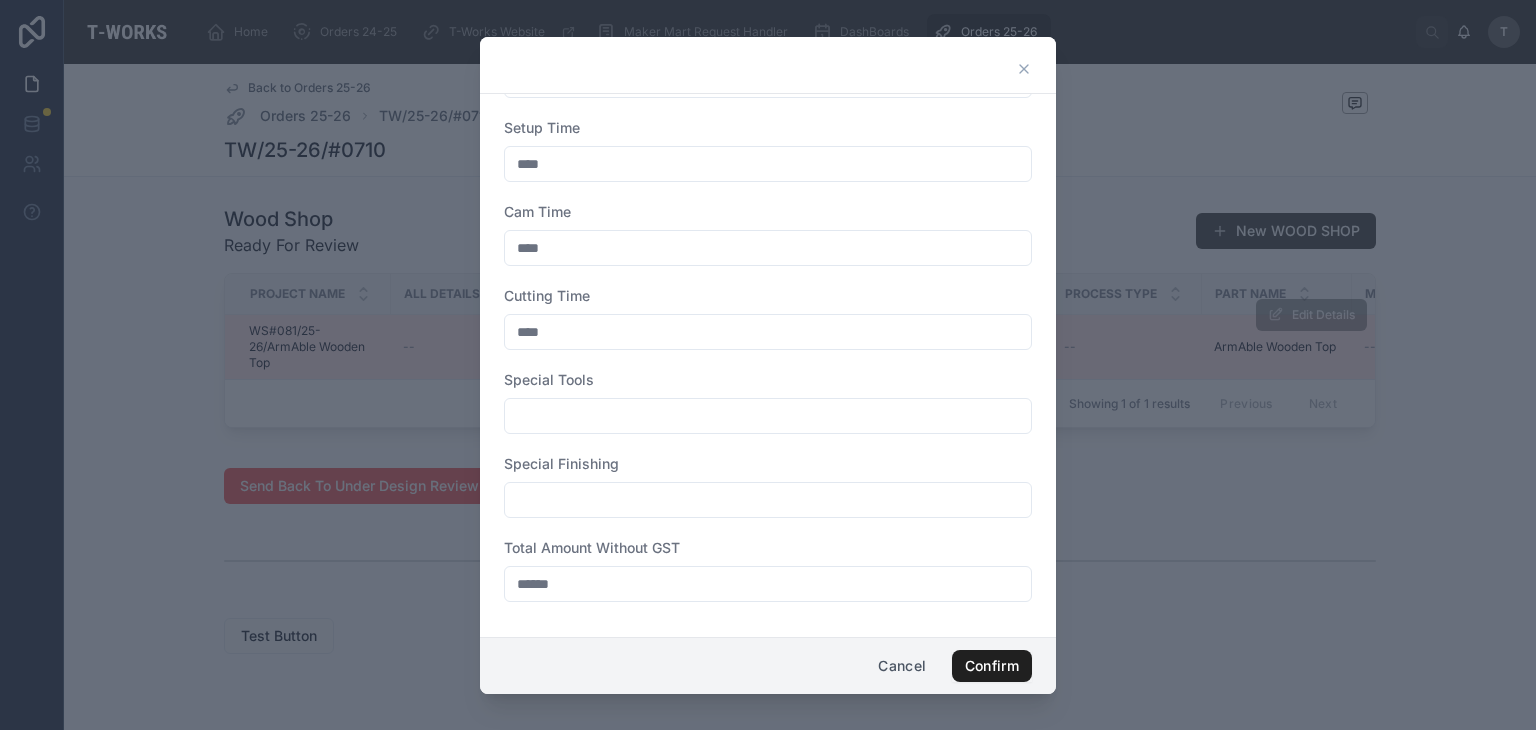 click on "Confirm" at bounding box center [992, 666] 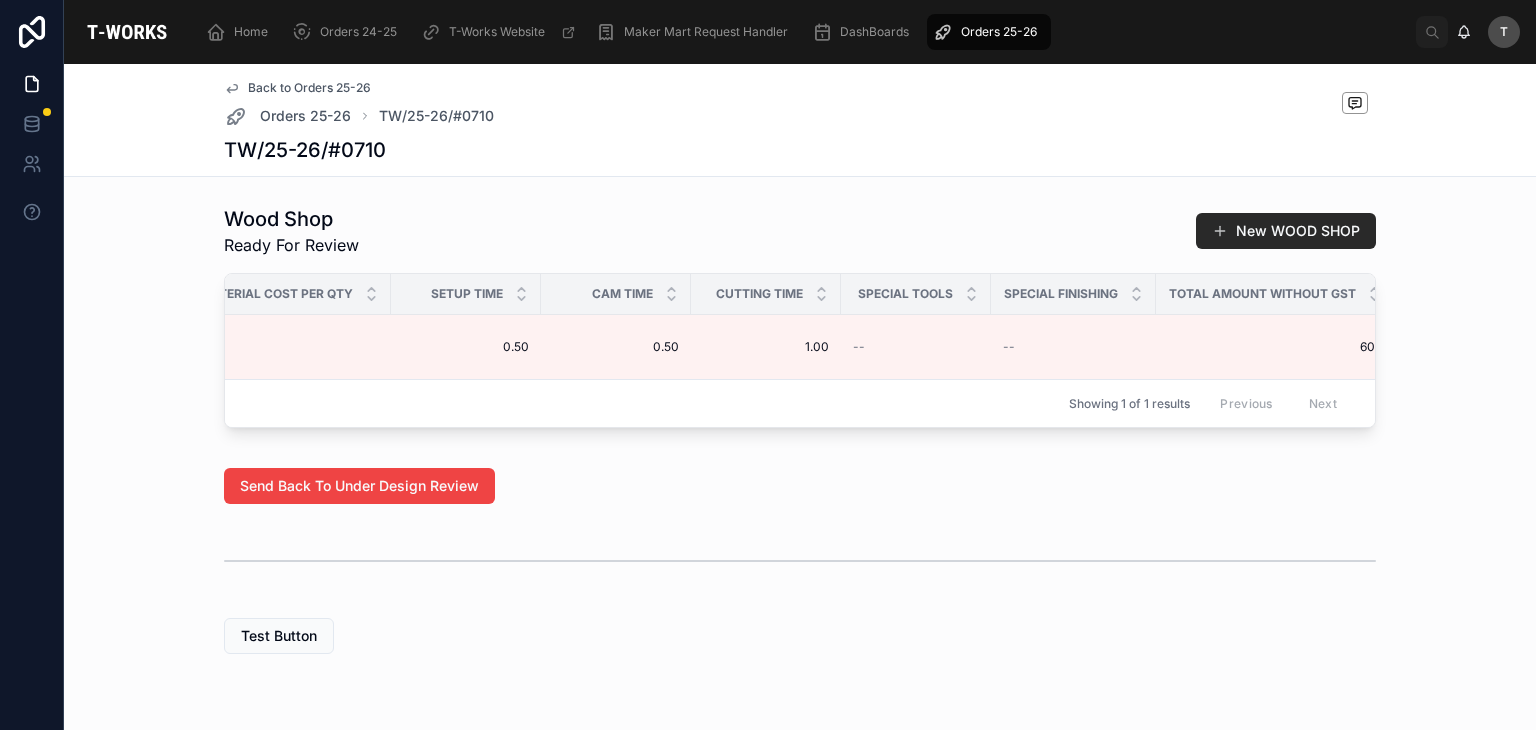 scroll, scrollTop: 0, scrollLeft: 1283, axis: horizontal 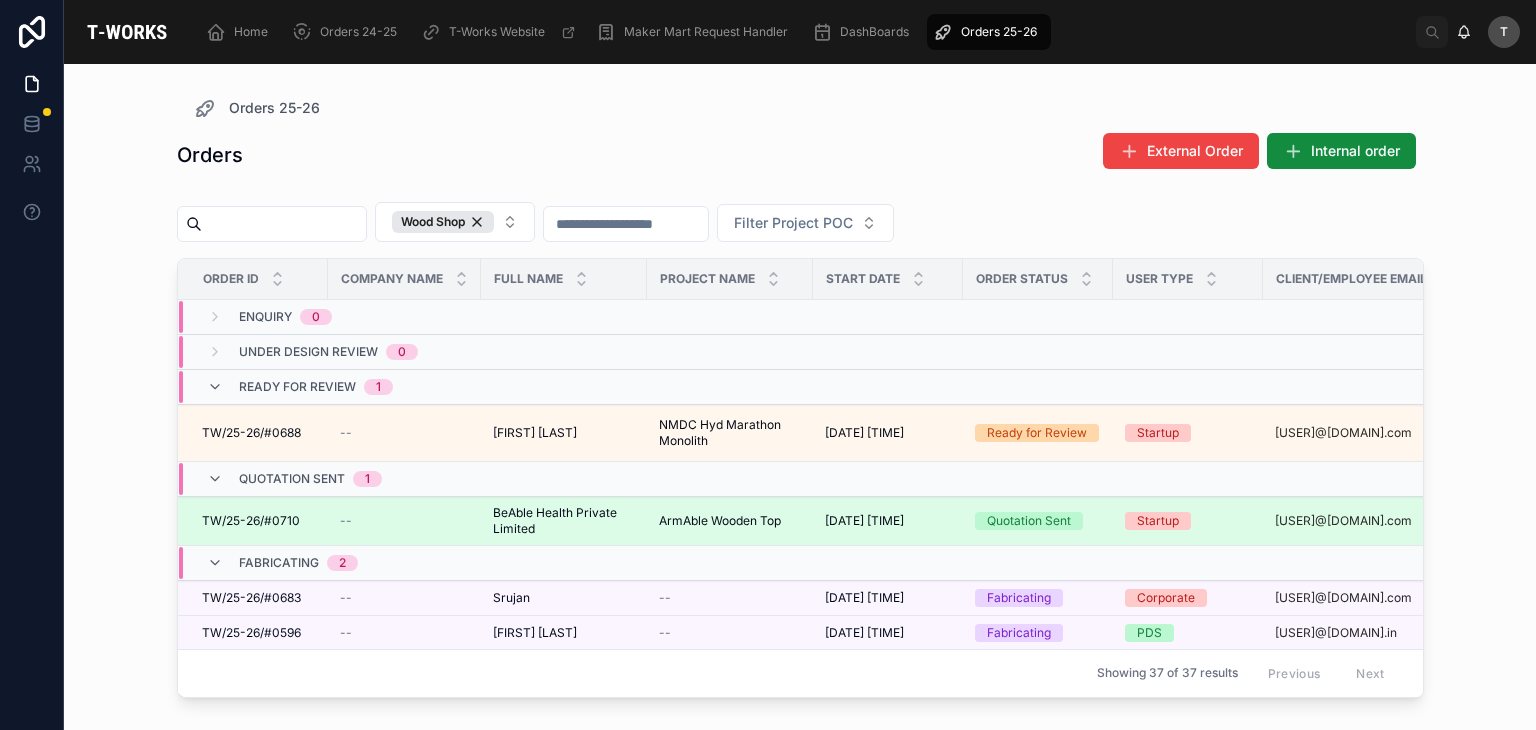 click on "TW/25-26/#0710" at bounding box center (251, 521) 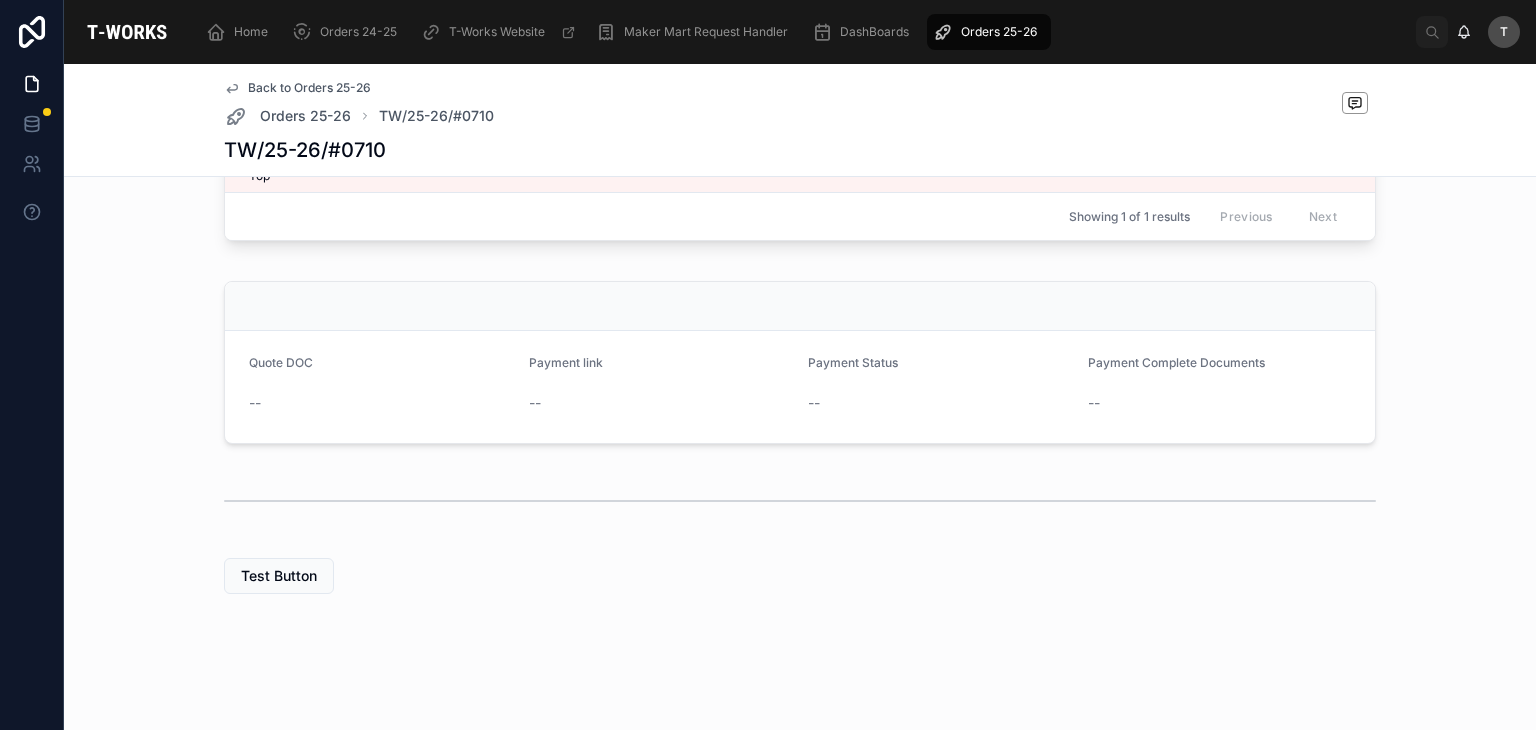 scroll, scrollTop: 710, scrollLeft: 0, axis: vertical 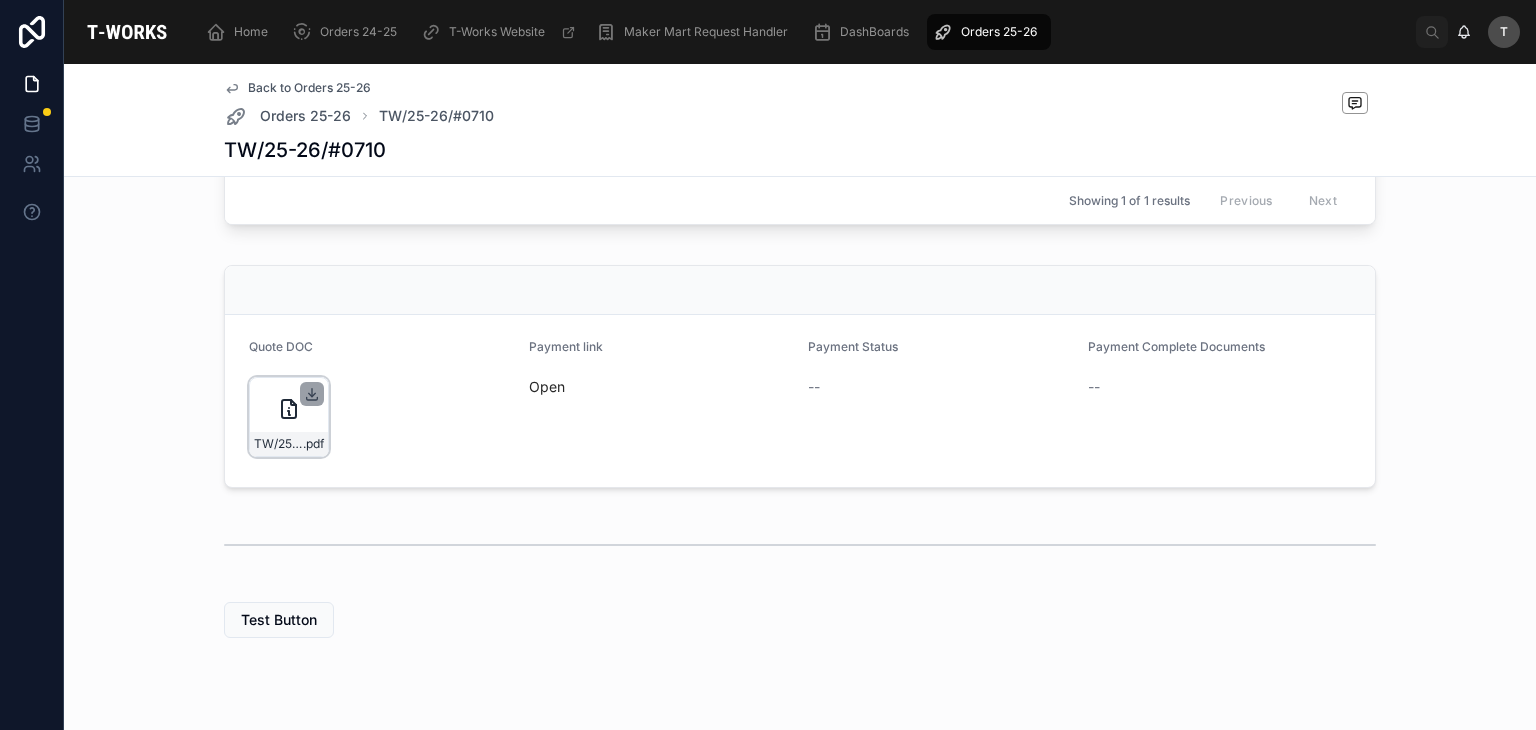 click 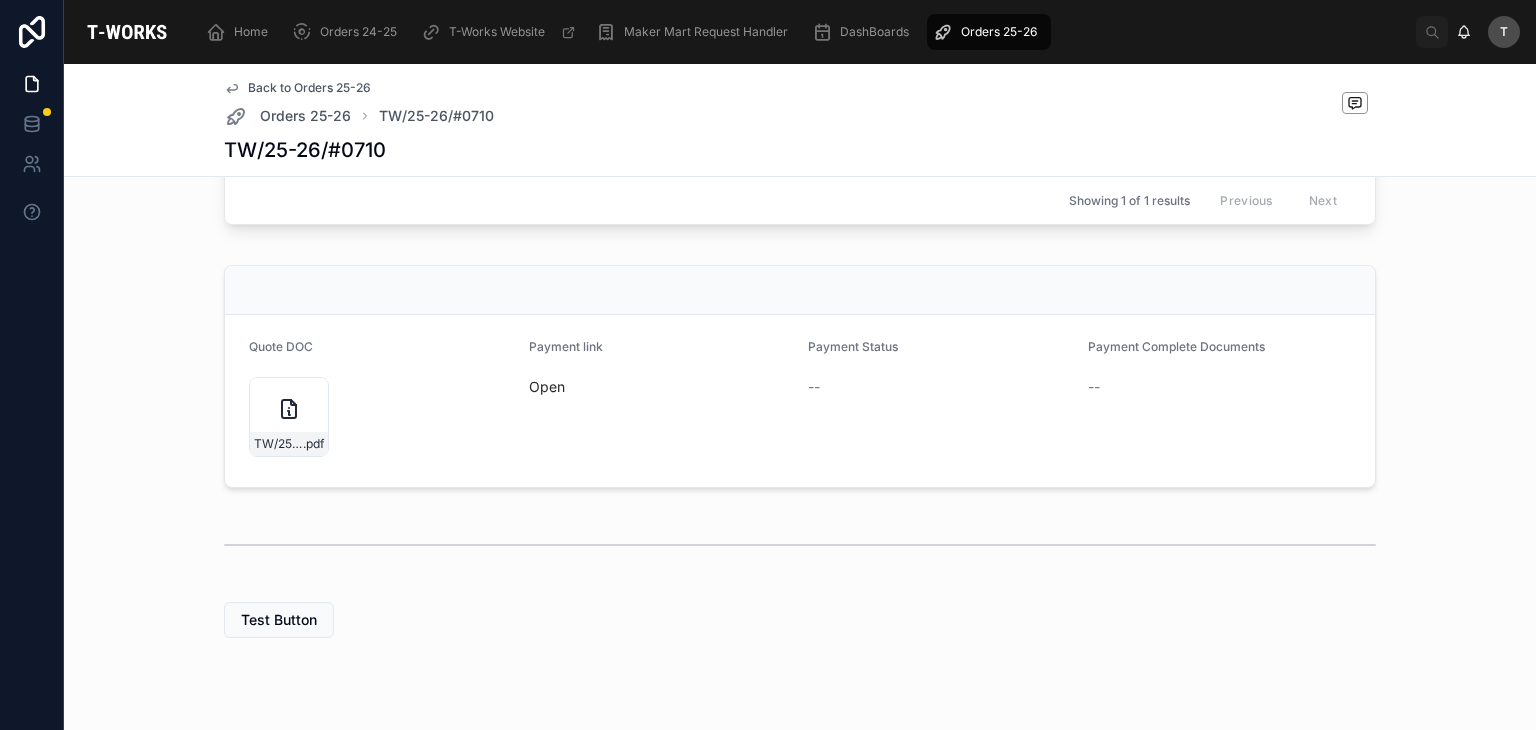 scroll, scrollTop: 0, scrollLeft: 0, axis: both 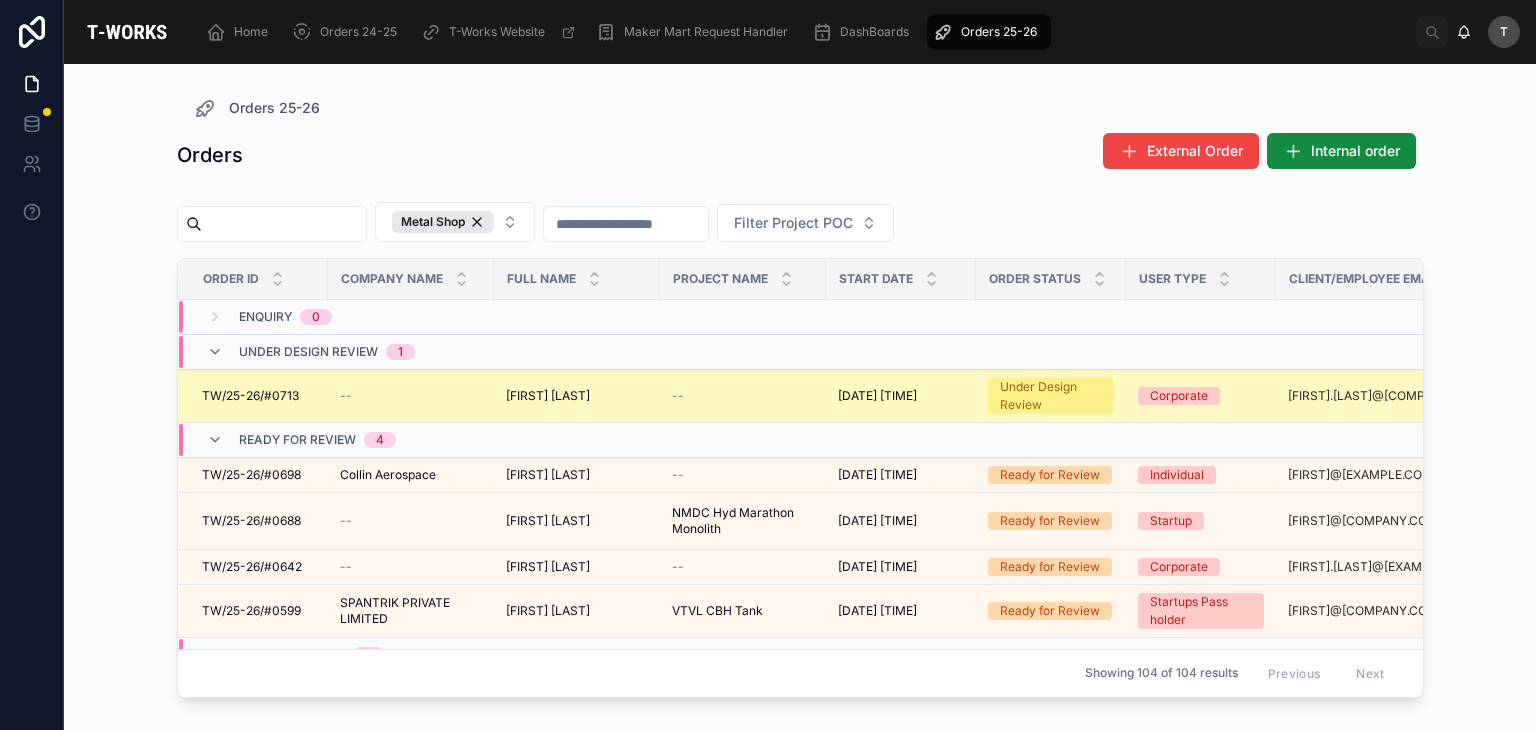 click on "[FIRST] [LAST]" at bounding box center (548, 396) 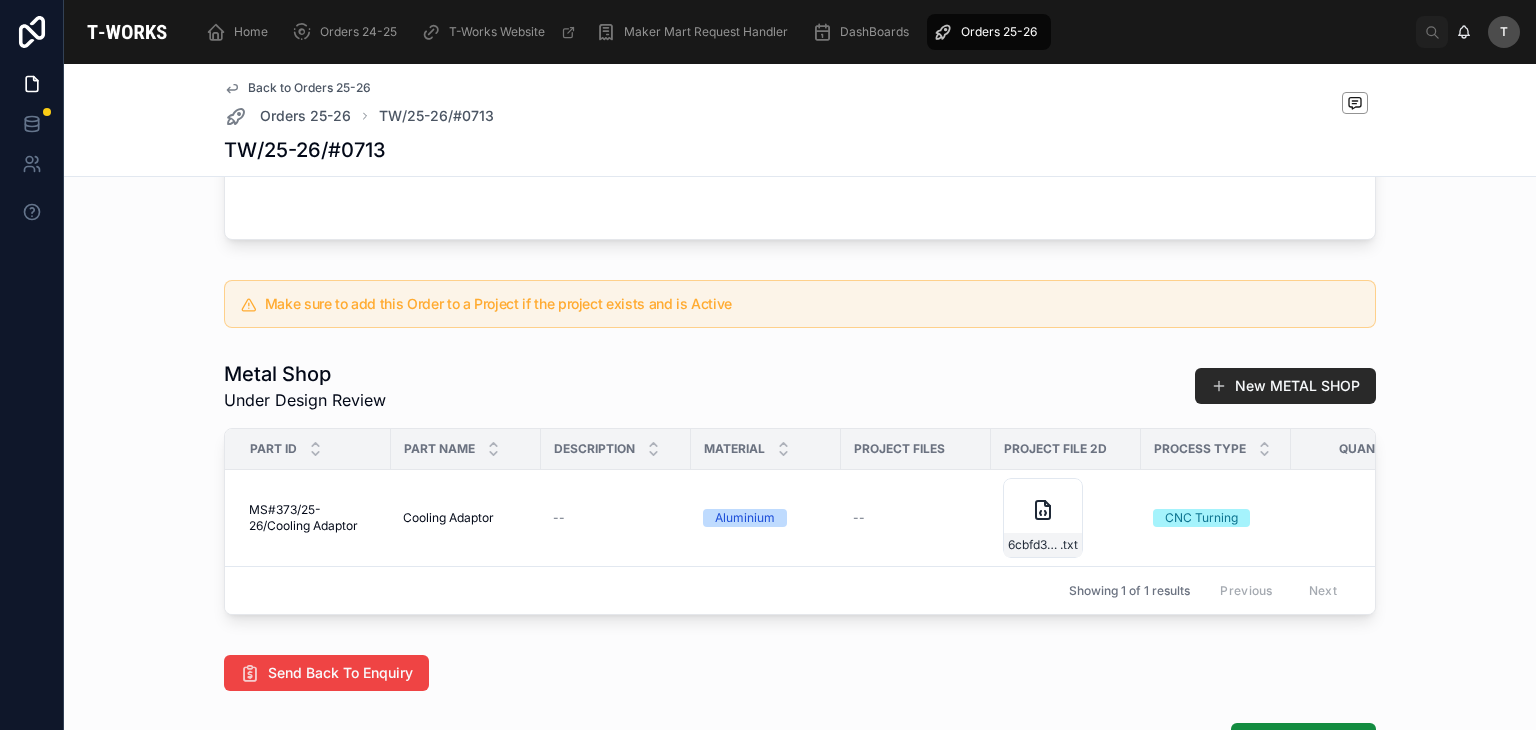 scroll, scrollTop: 1000, scrollLeft: 0, axis: vertical 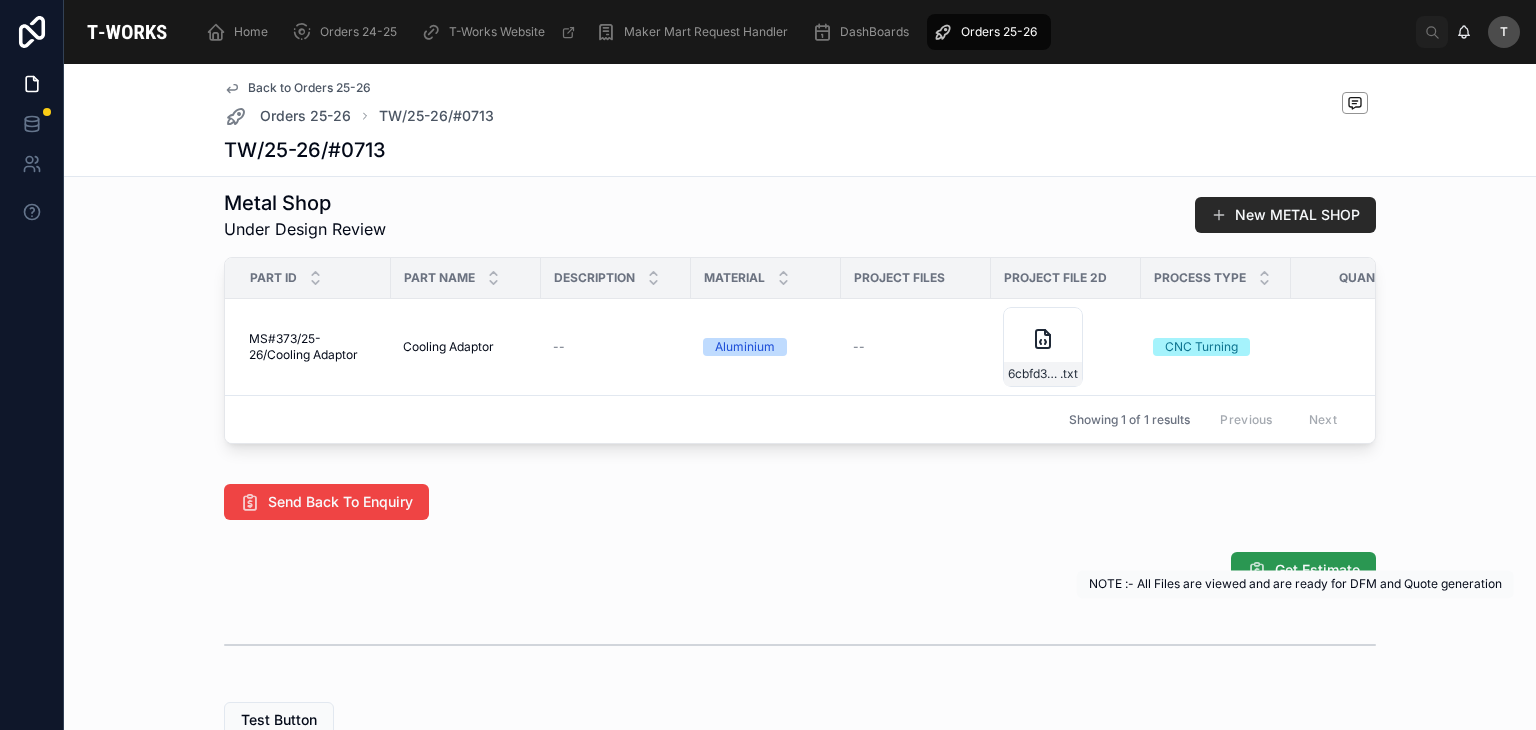 click at bounding box center [1257, 570] 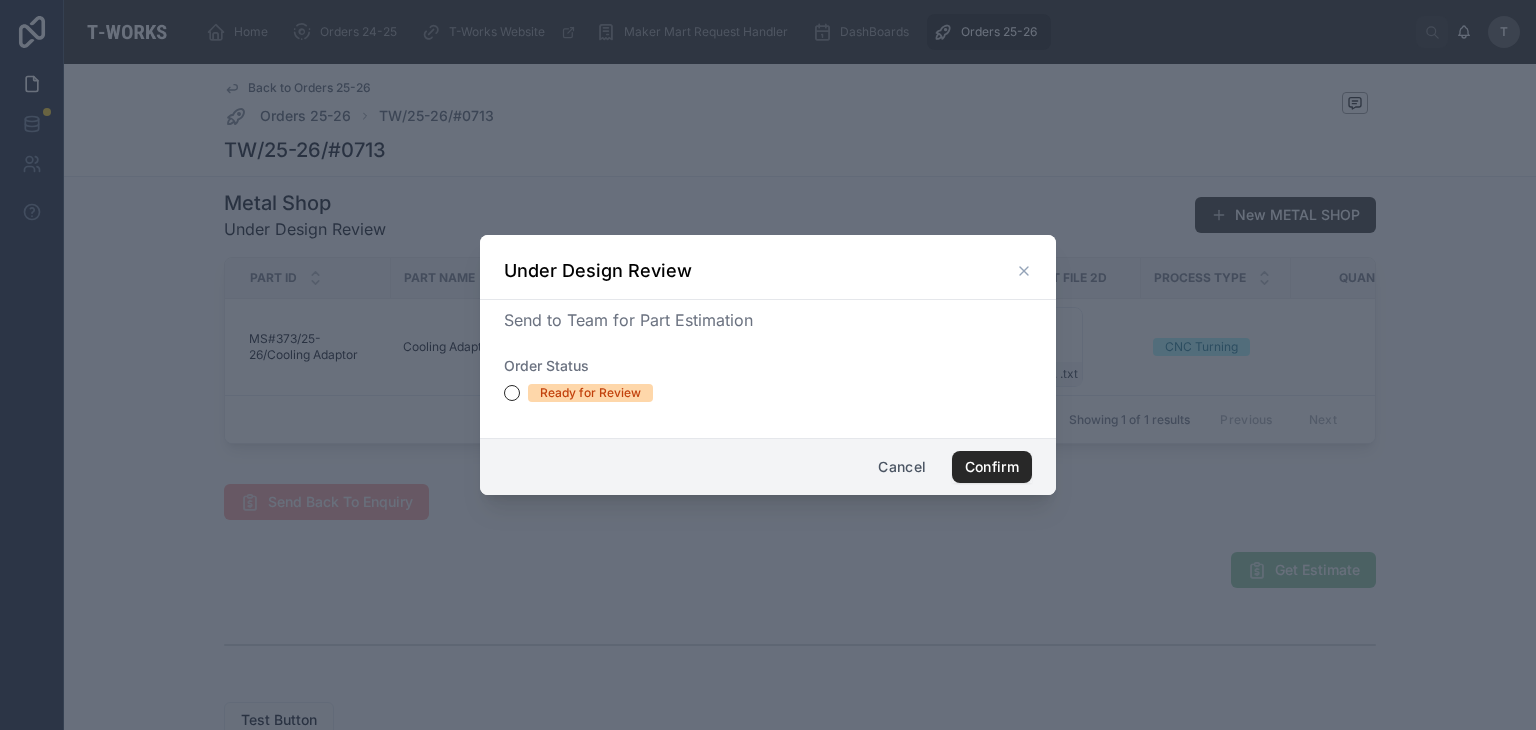 click on "Ready for Review" at bounding box center (590, 393) 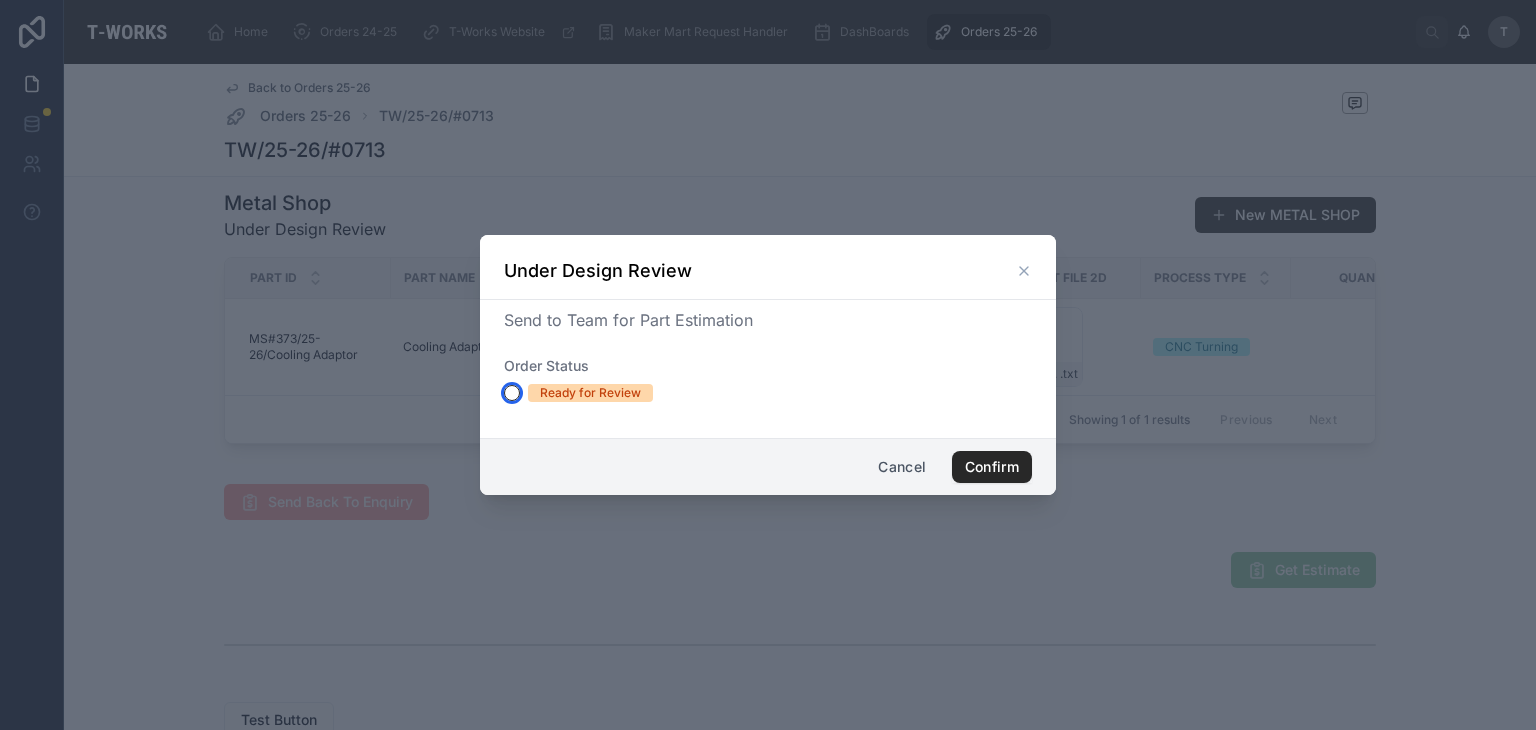 click on "Ready for Review" at bounding box center (512, 393) 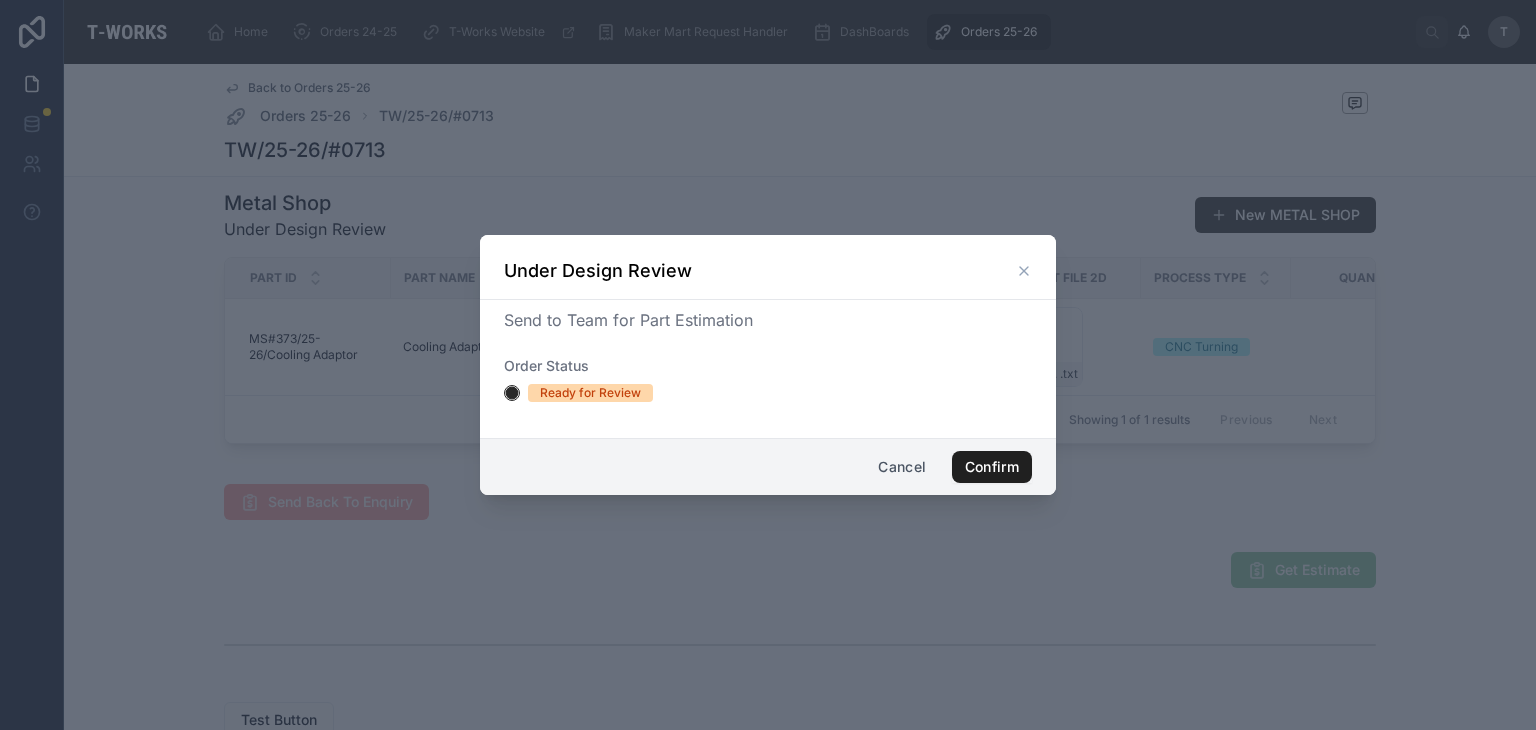 click on "Confirm" at bounding box center [992, 467] 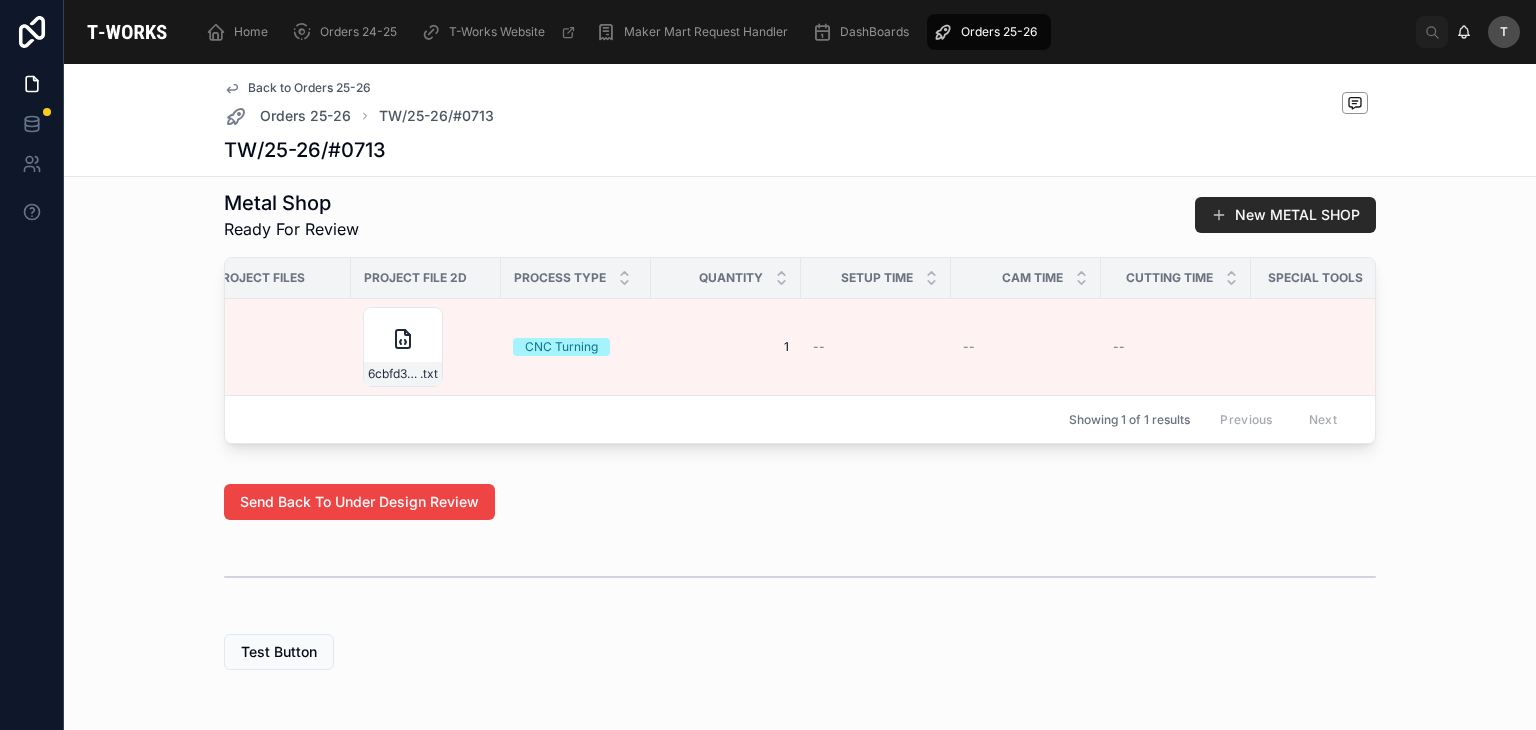 scroll, scrollTop: 0, scrollLeft: 0, axis: both 